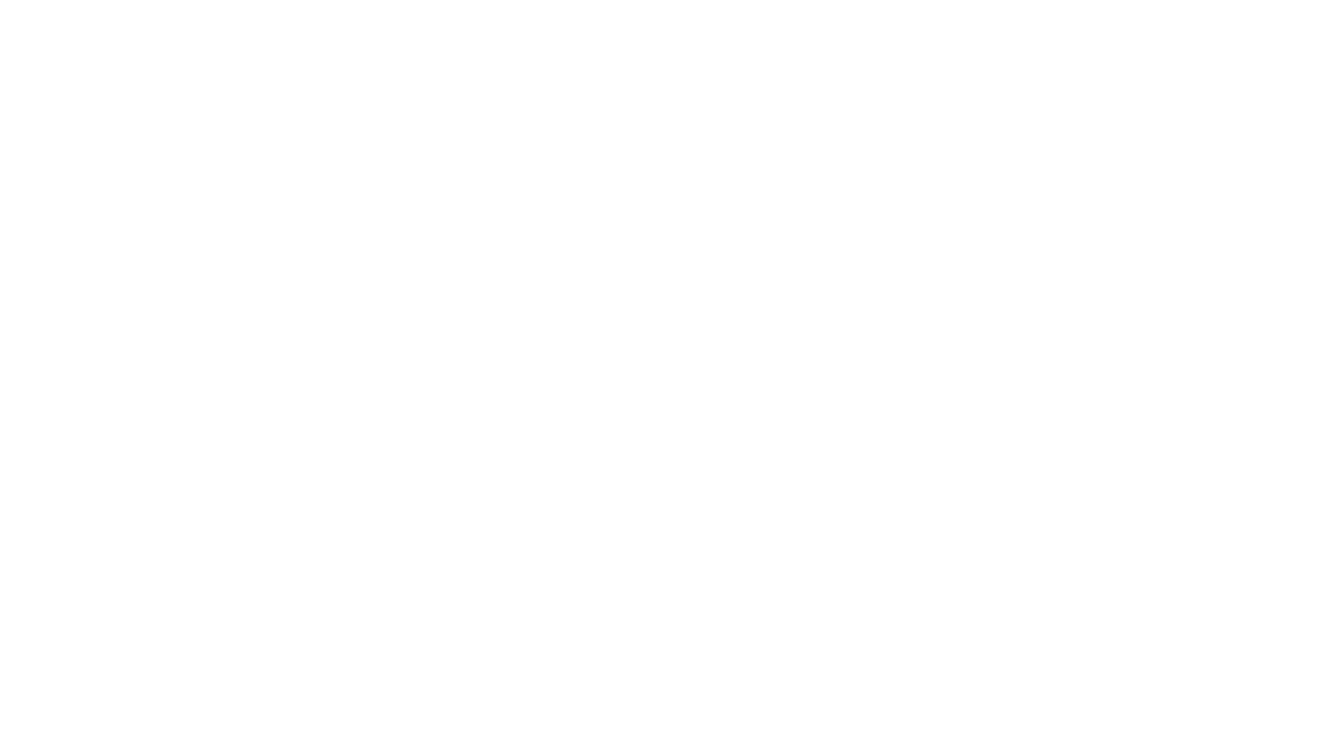scroll, scrollTop: 0, scrollLeft: 0, axis: both 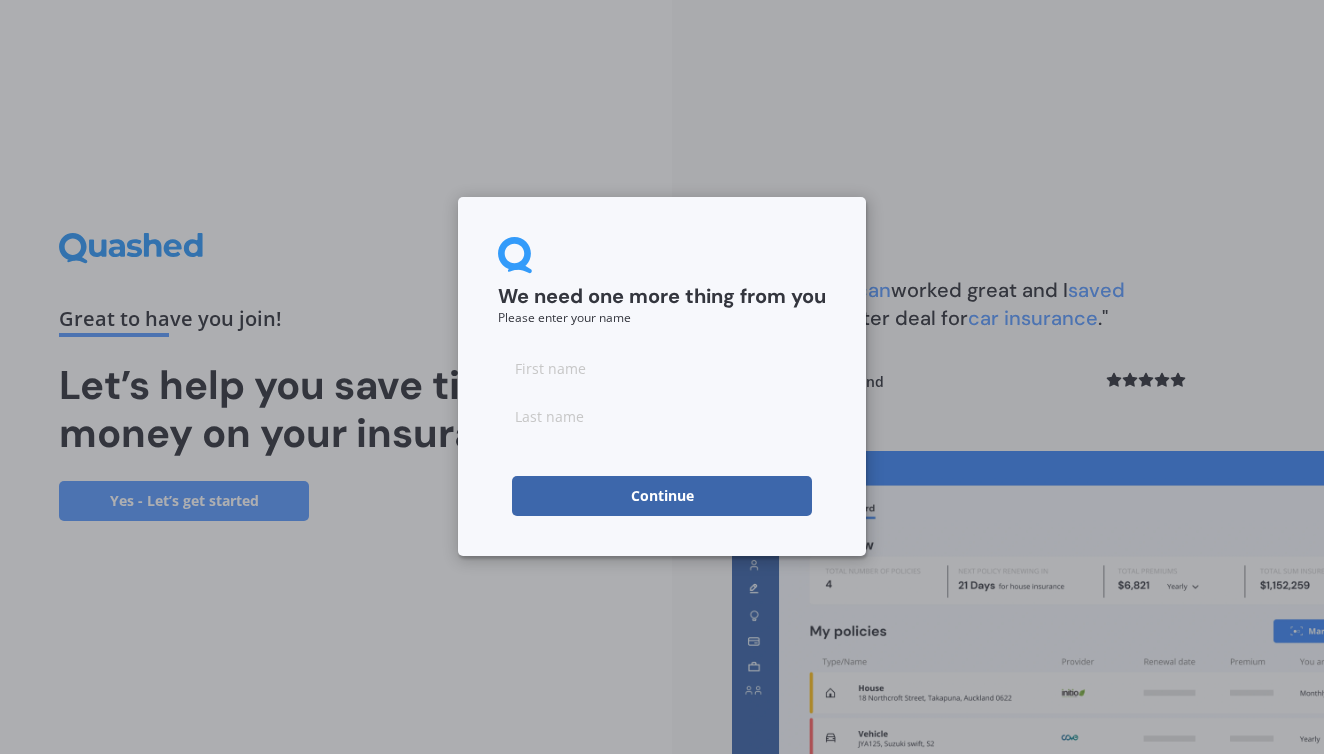 click at bounding box center (662, 368) 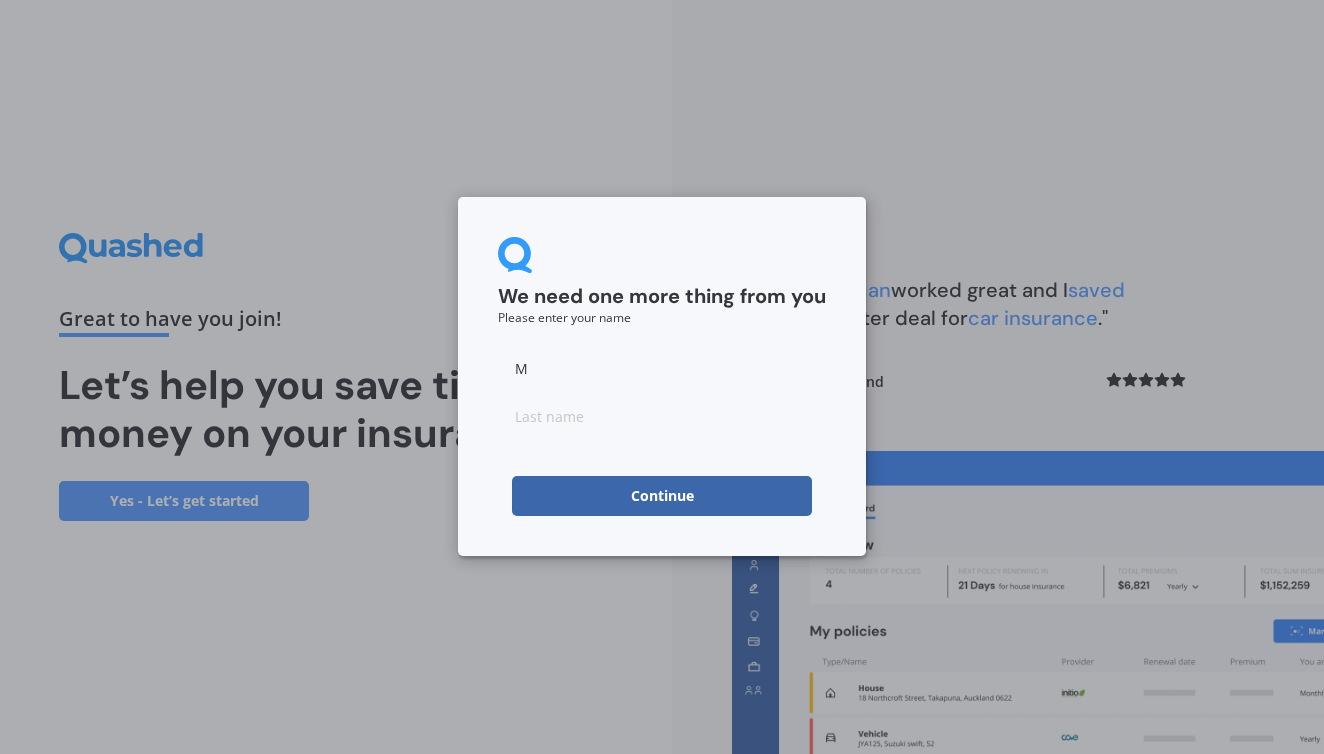 type on "M" 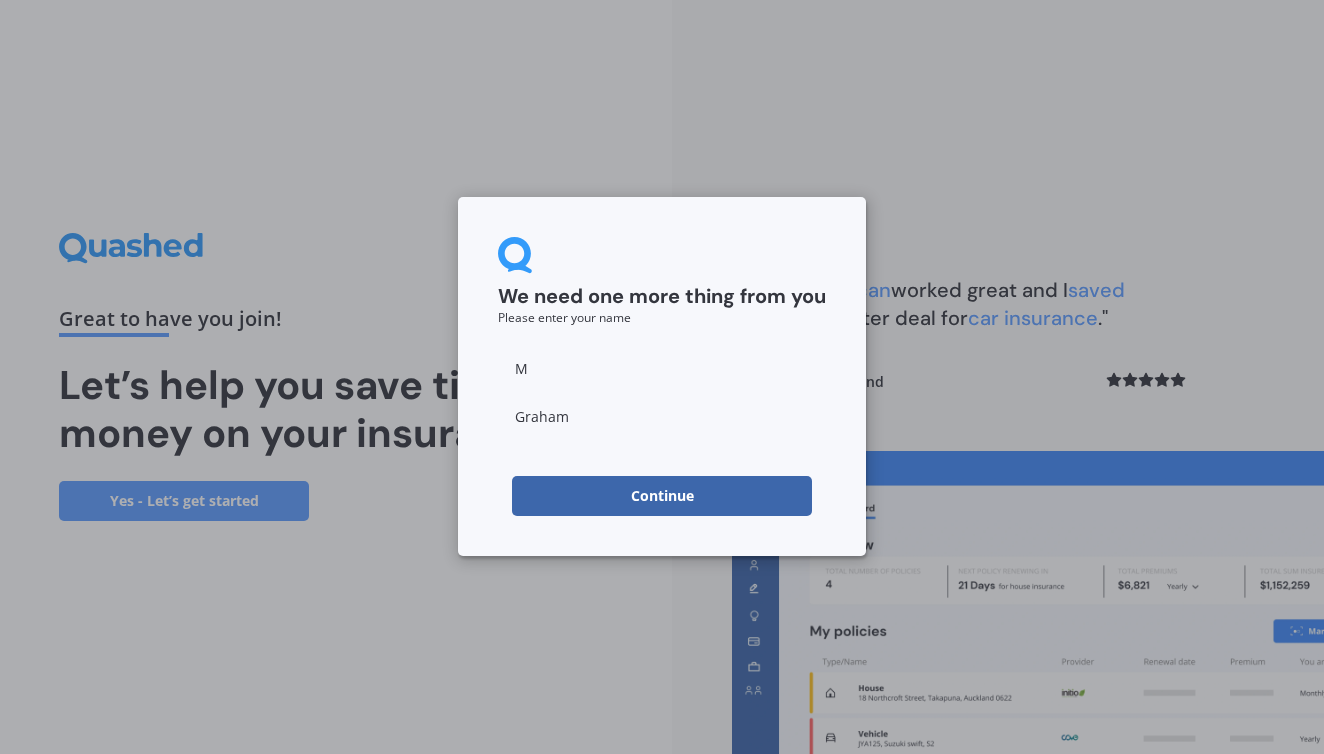 type on "Graham" 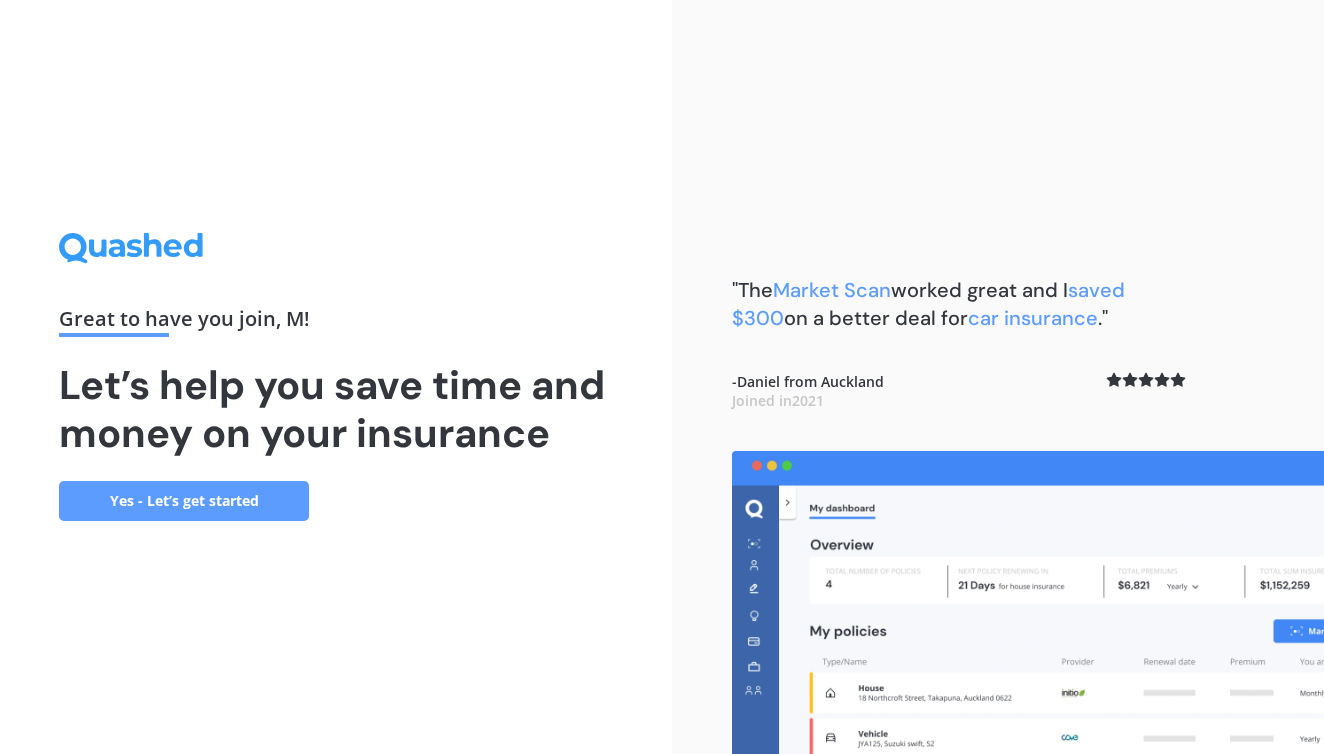 scroll, scrollTop: 0, scrollLeft: 0, axis: both 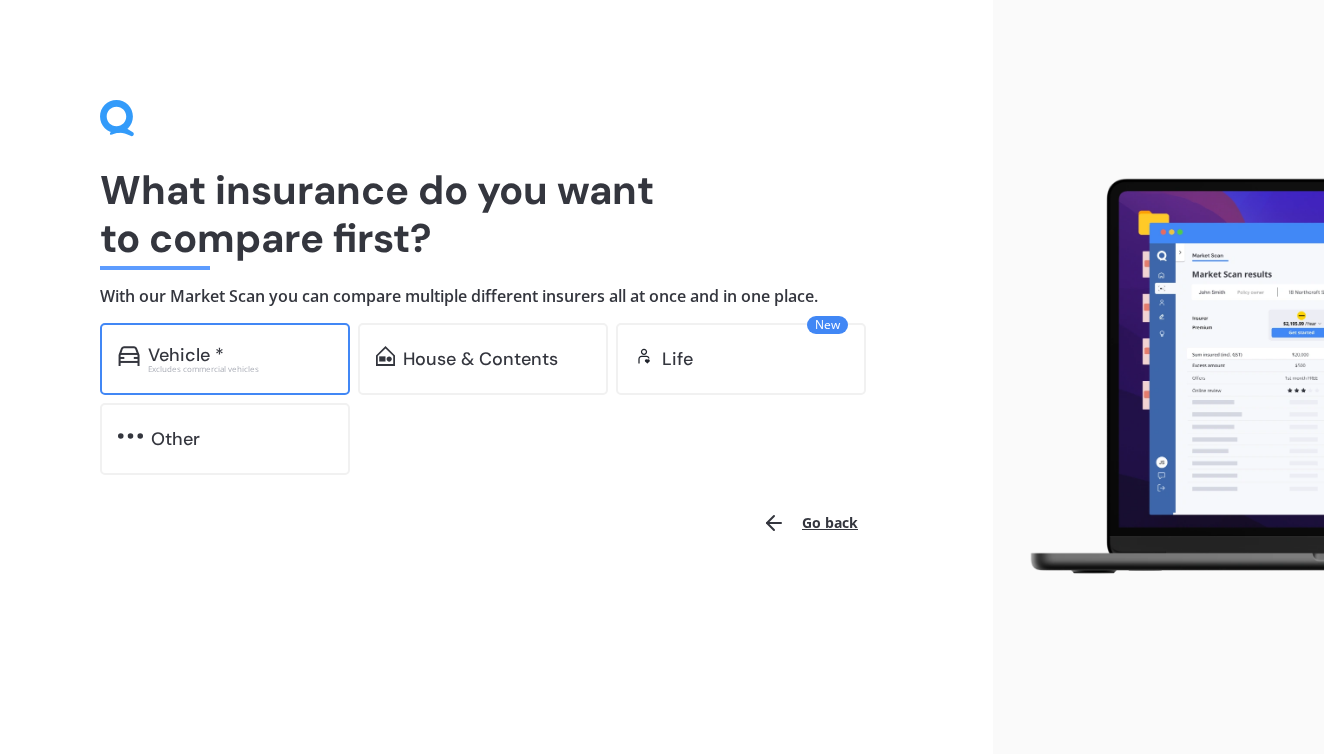 click on "Vehicle * Excludes commercial vehicles" at bounding box center (225, 359) 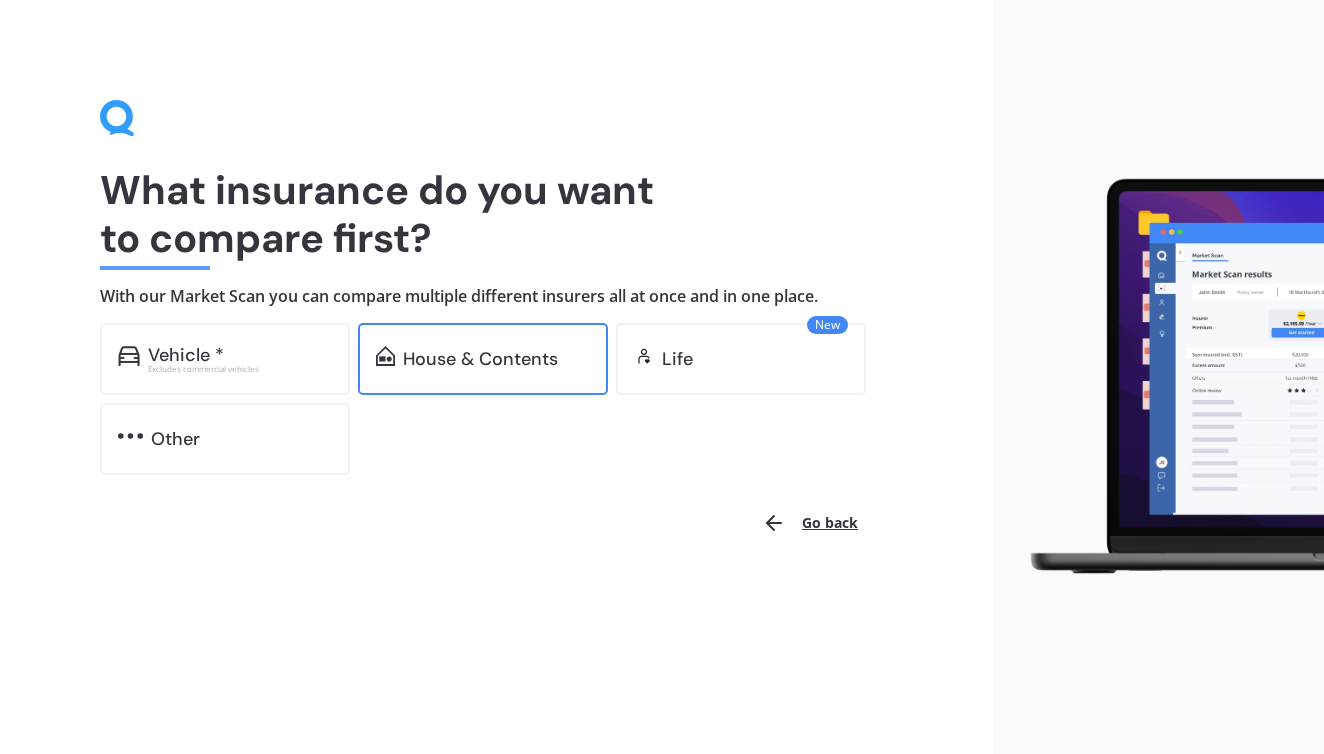 click on "House & Contents" at bounding box center (186, 355) 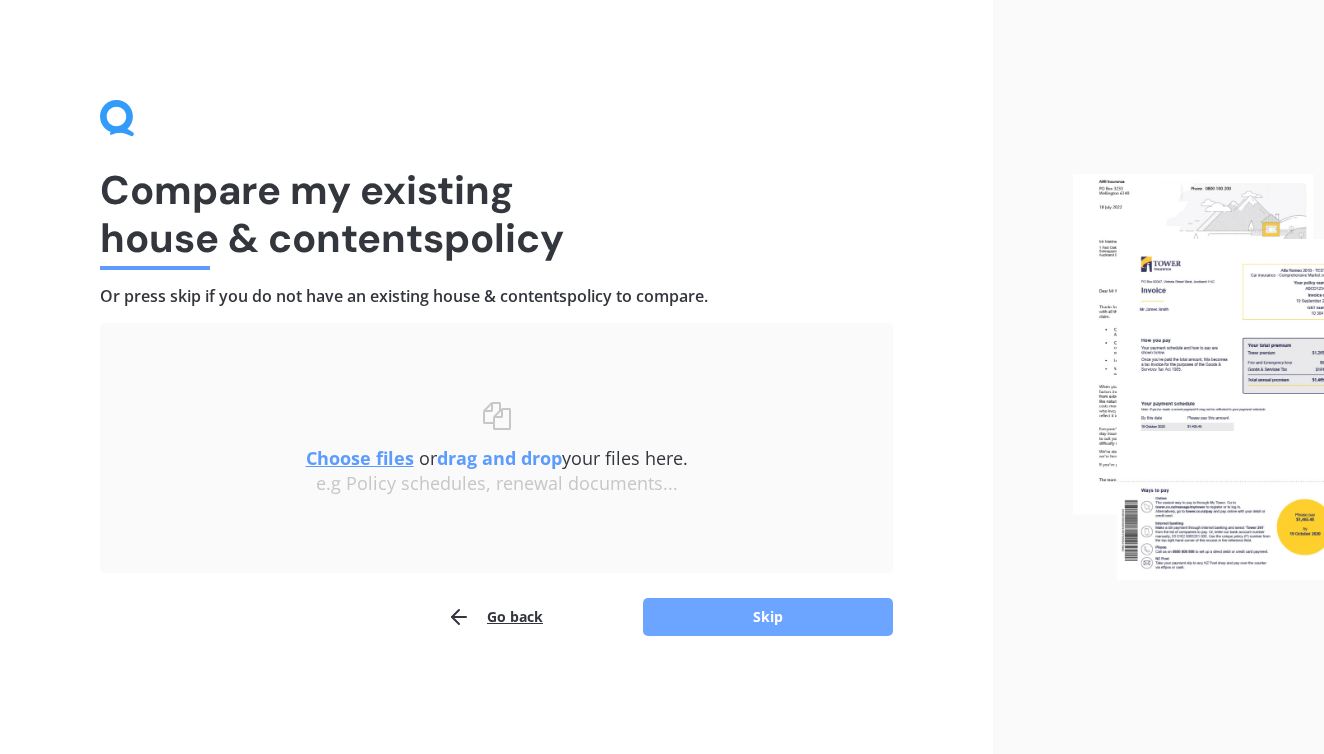 click on "Skip" at bounding box center (768, 617) 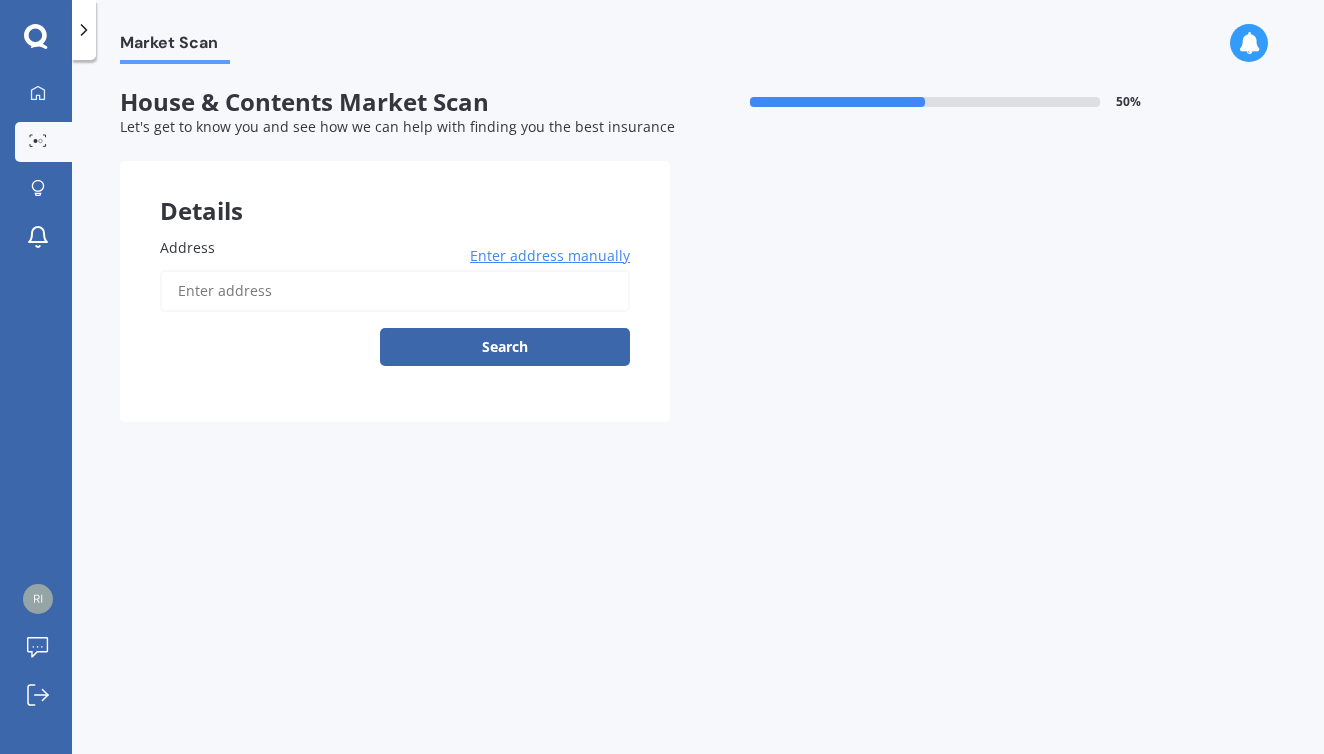click on "Address" at bounding box center [395, 291] 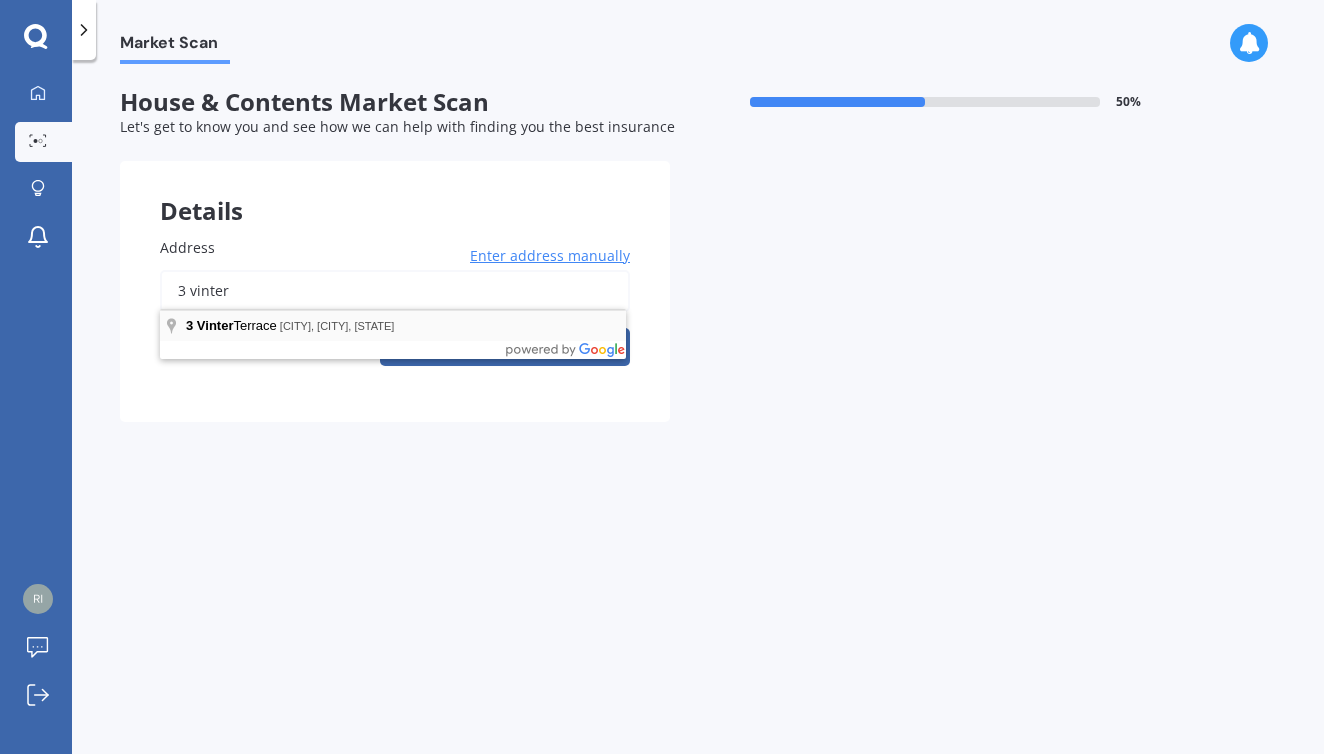 type on "3 vinter" 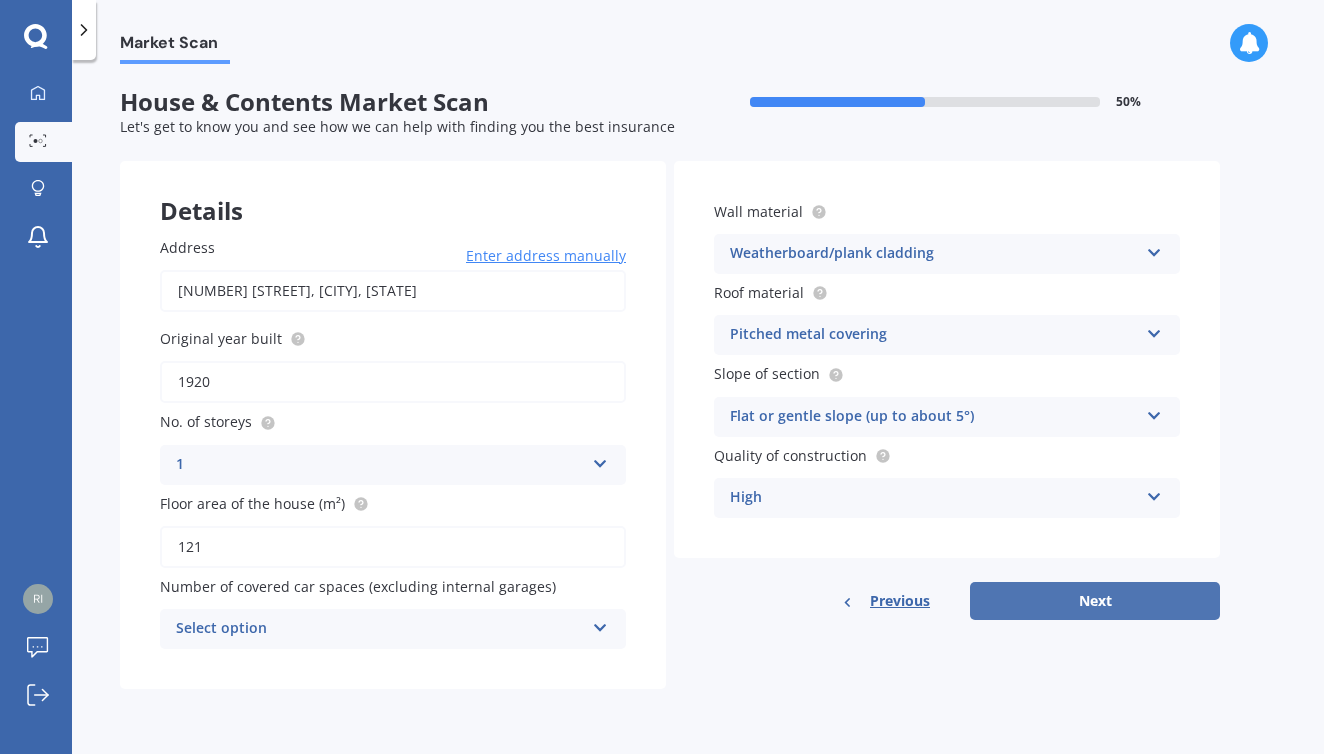 click on "Next" at bounding box center [1095, 601] 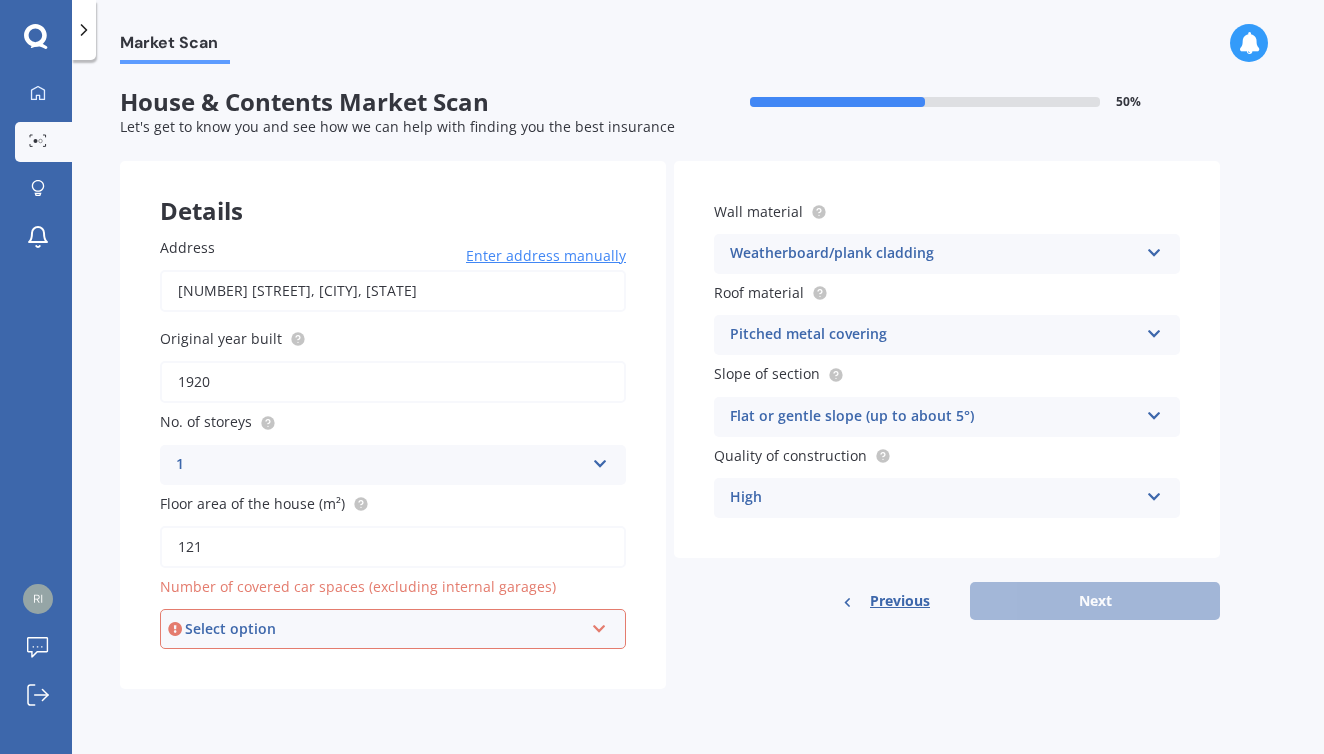 click on "Select option" at bounding box center (384, 629) 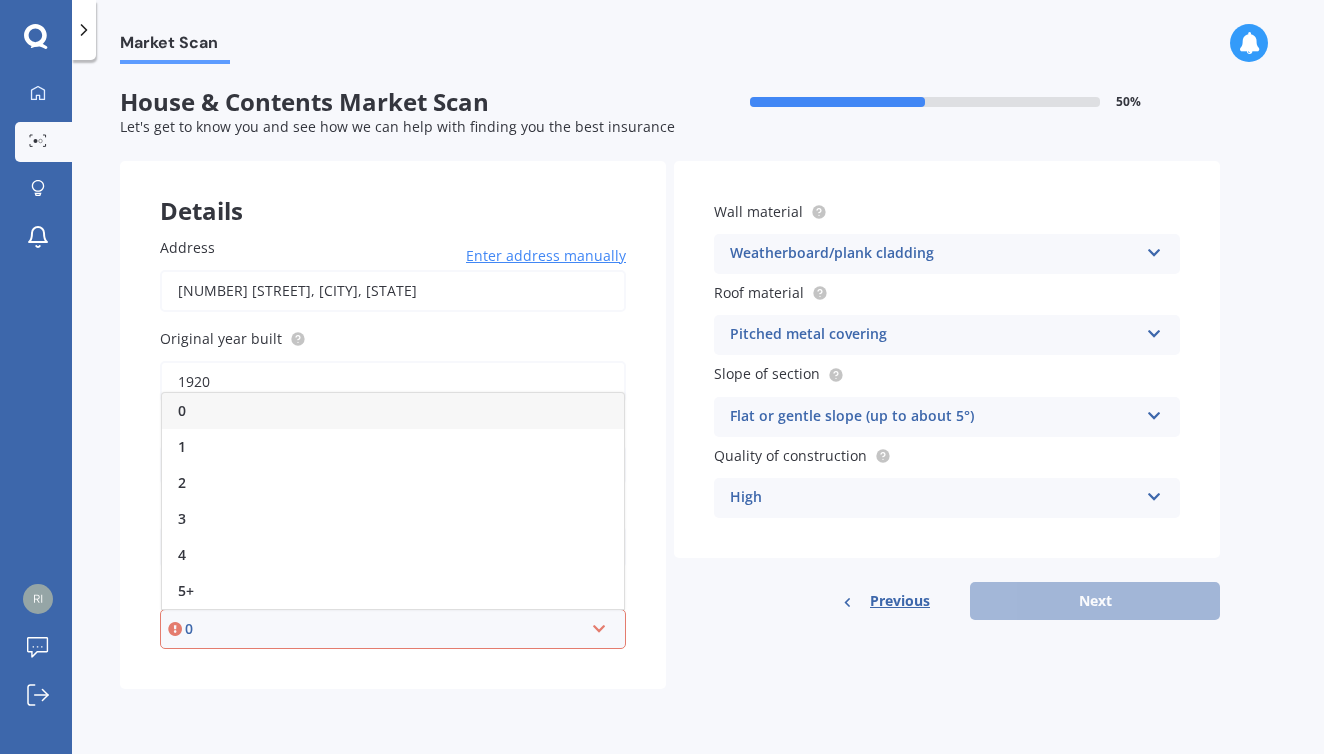 click on "0" at bounding box center (393, 411) 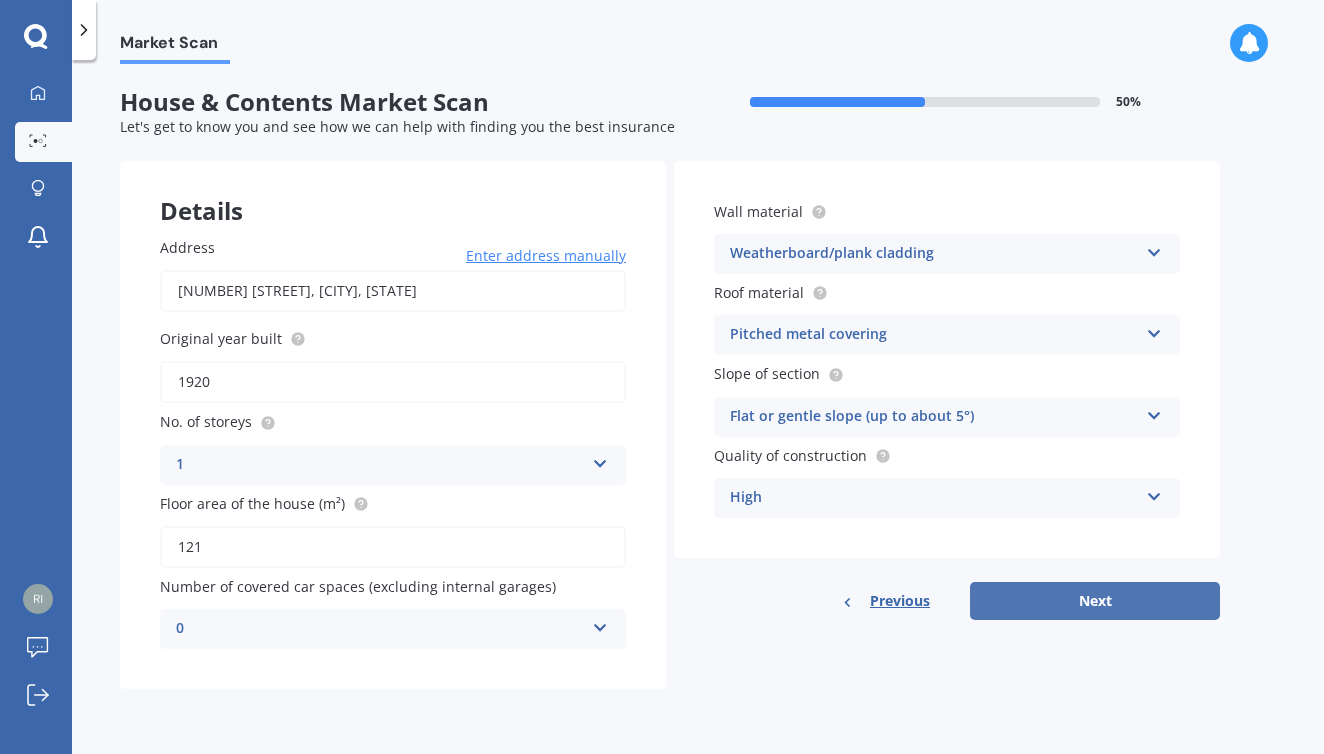 click on "Next" at bounding box center (1095, 601) 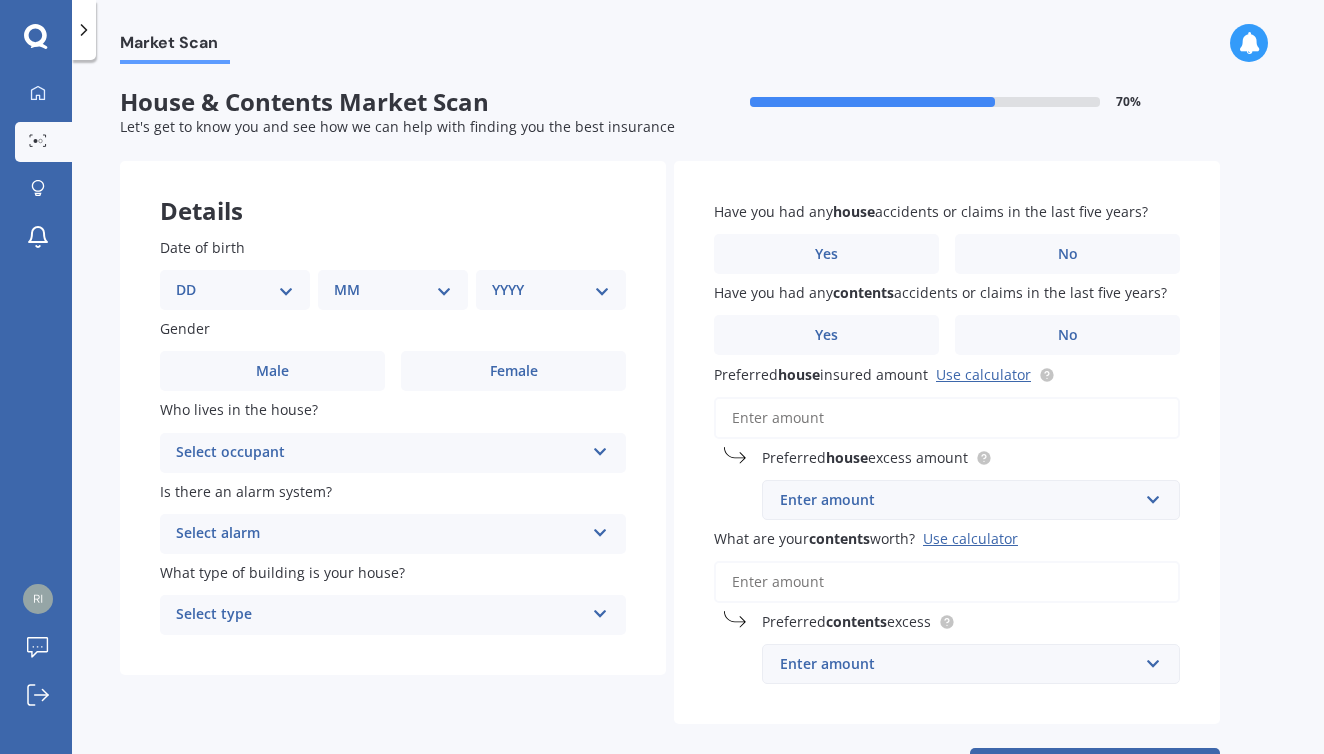 click on "Select occupant Owner Owner + Boarder" at bounding box center (393, 453) 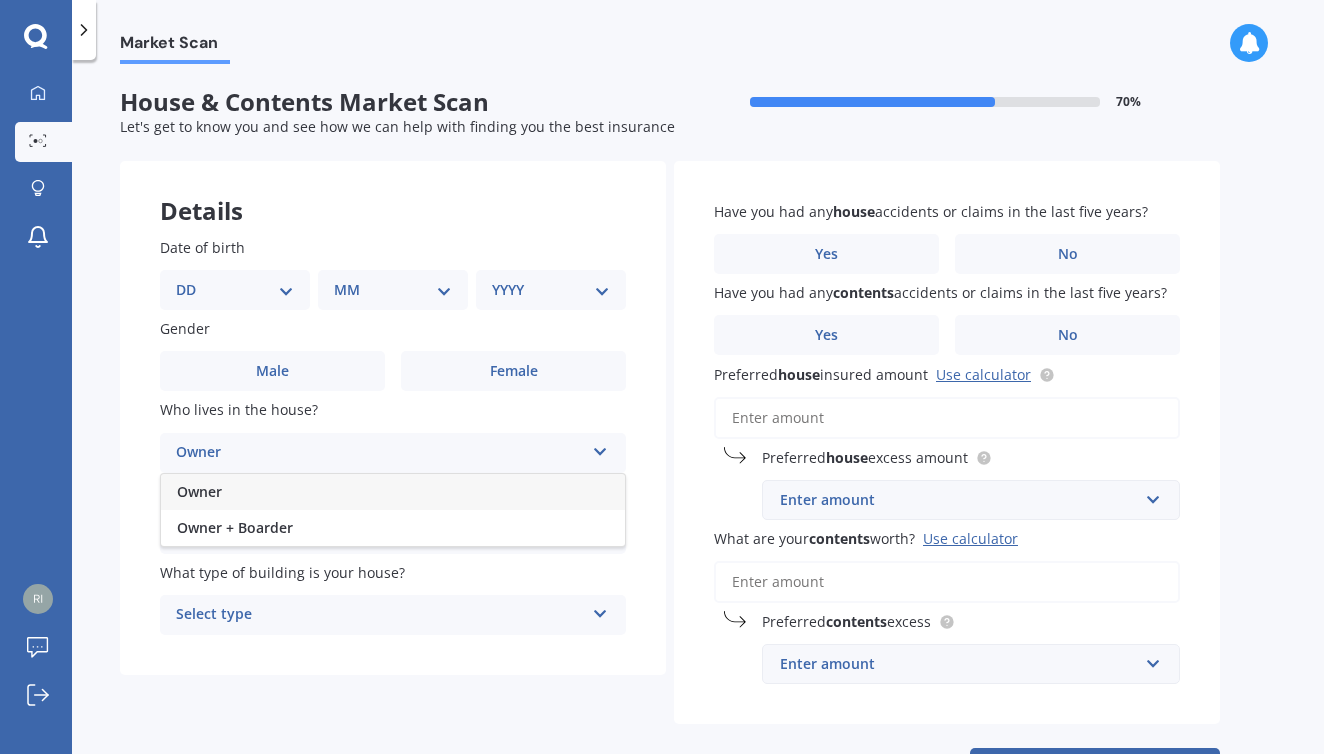 click on "Owner Owner Owner + Boarder" at bounding box center [393, 453] 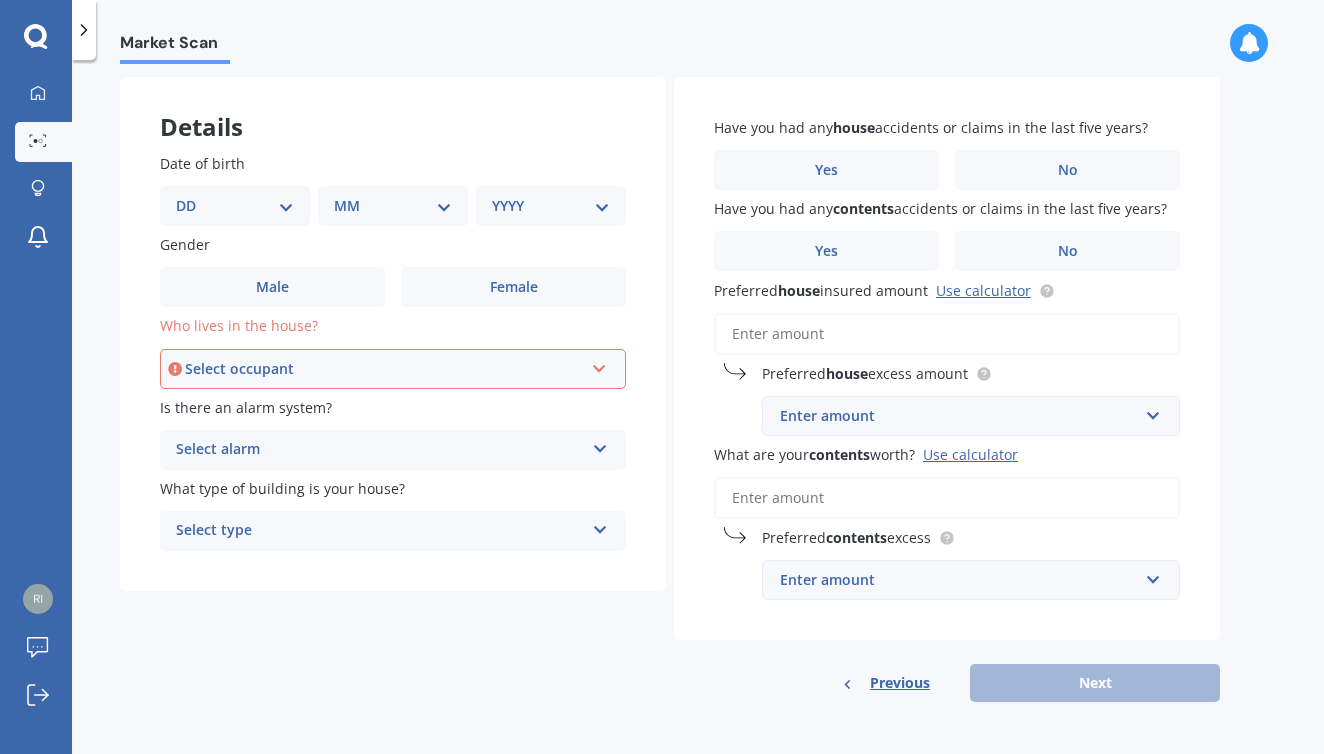 scroll, scrollTop: 80, scrollLeft: 0, axis: vertical 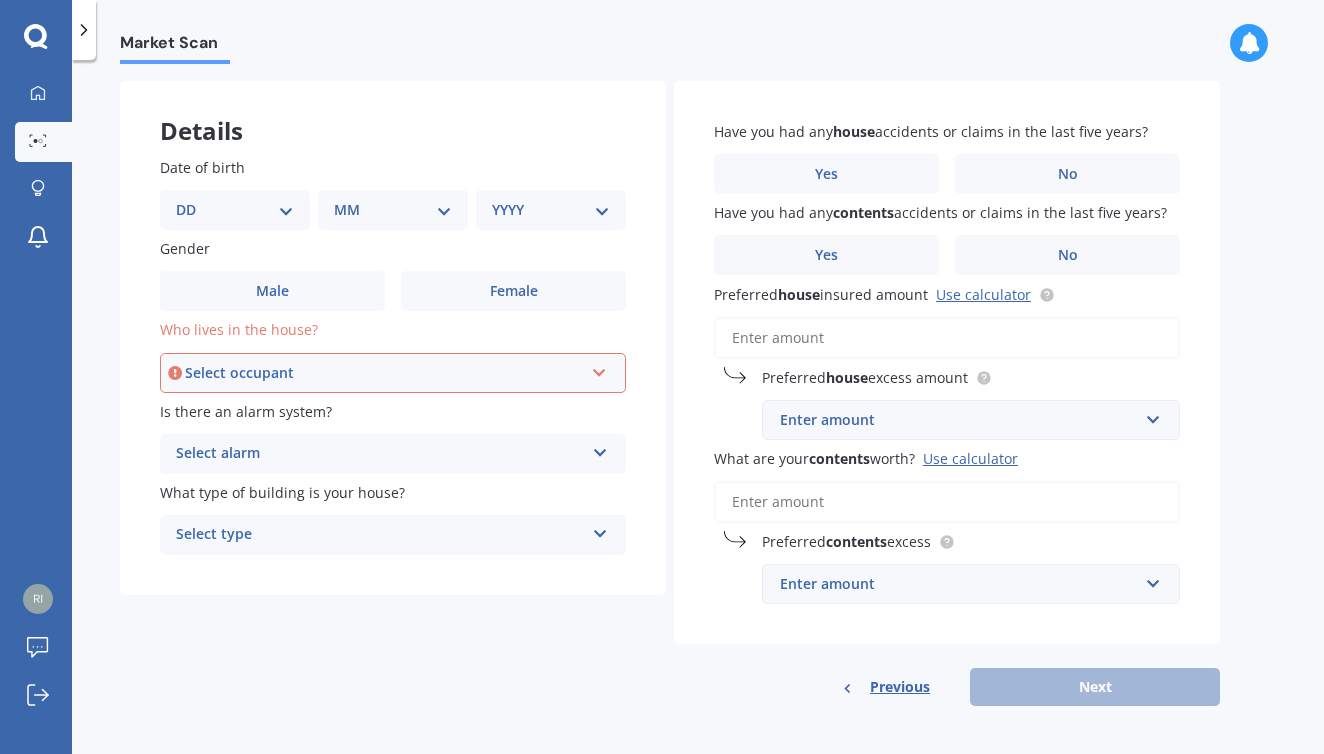 select on "05" 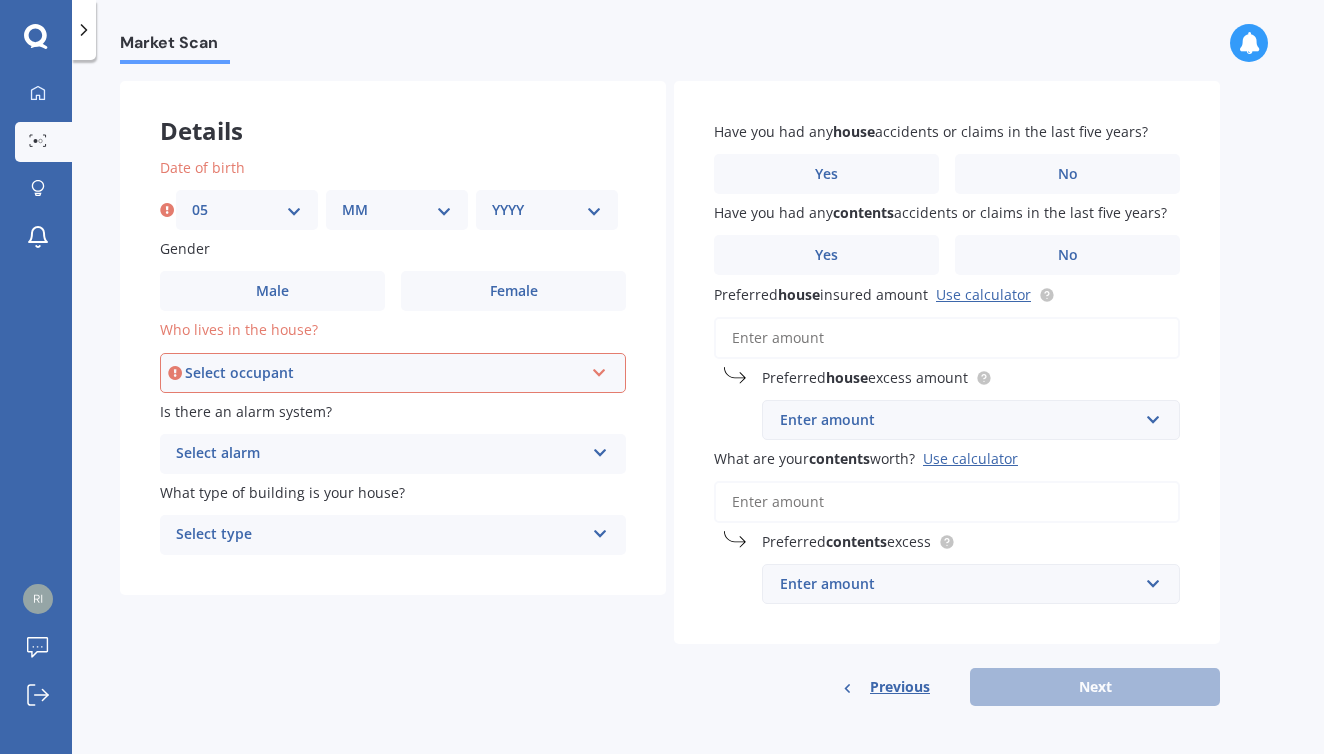 select on "04" 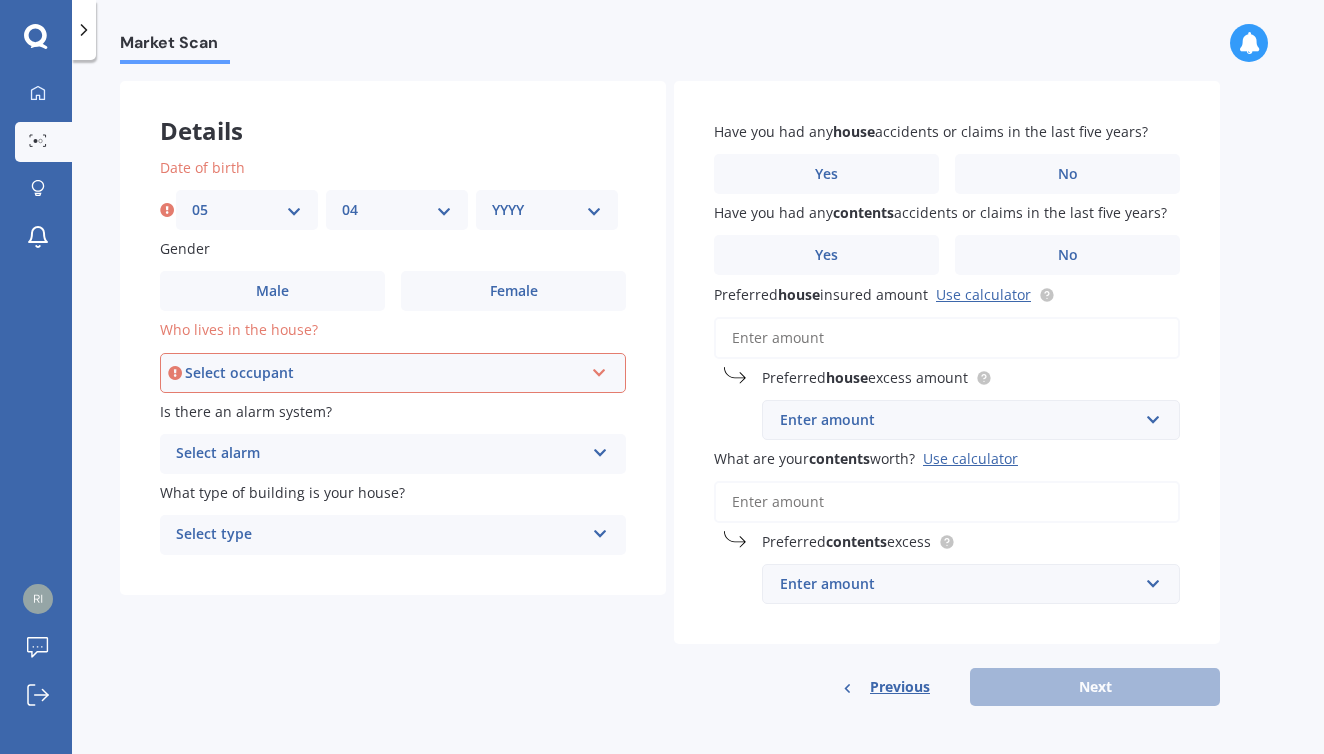 select on "1991" 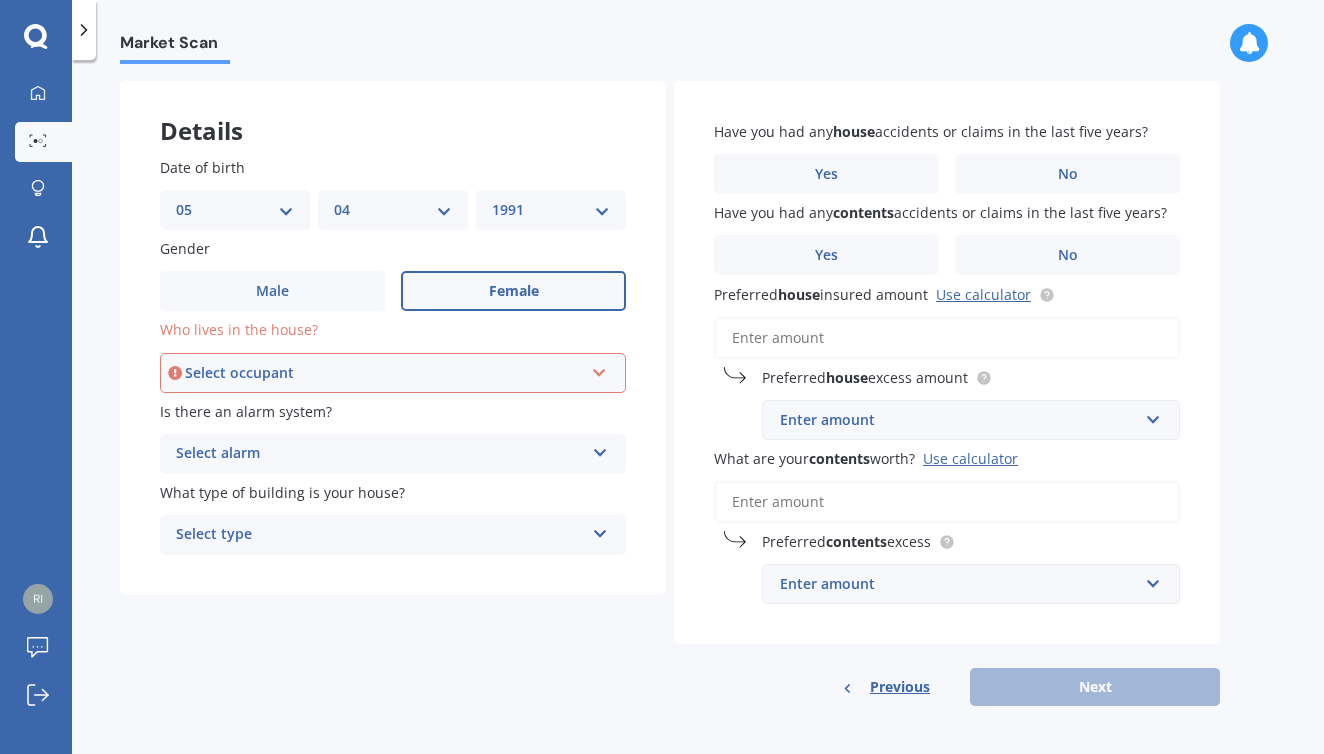 click on "Female" at bounding box center [513, 291] 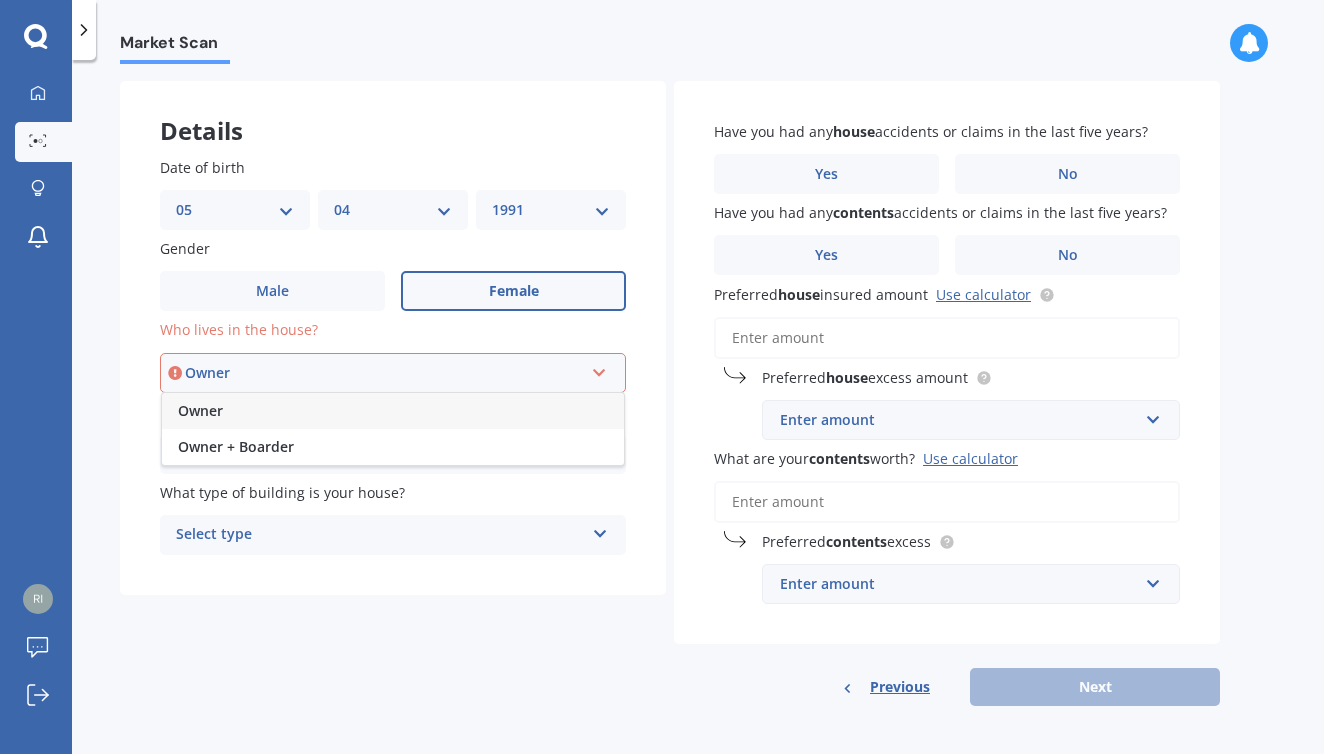 click on "Owner" at bounding box center (393, 411) 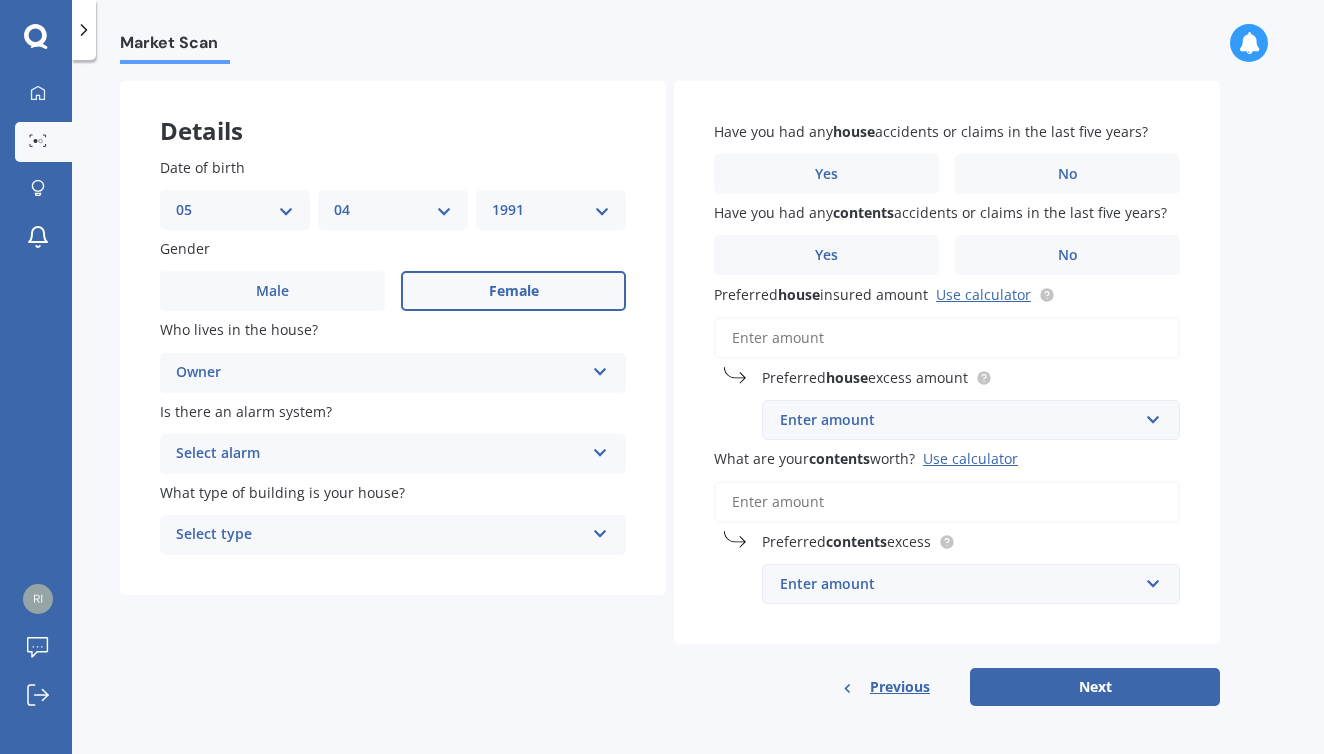click on "Select alarm Yes, monitored Yes, not monitored No" at bounding box center (393, 373) 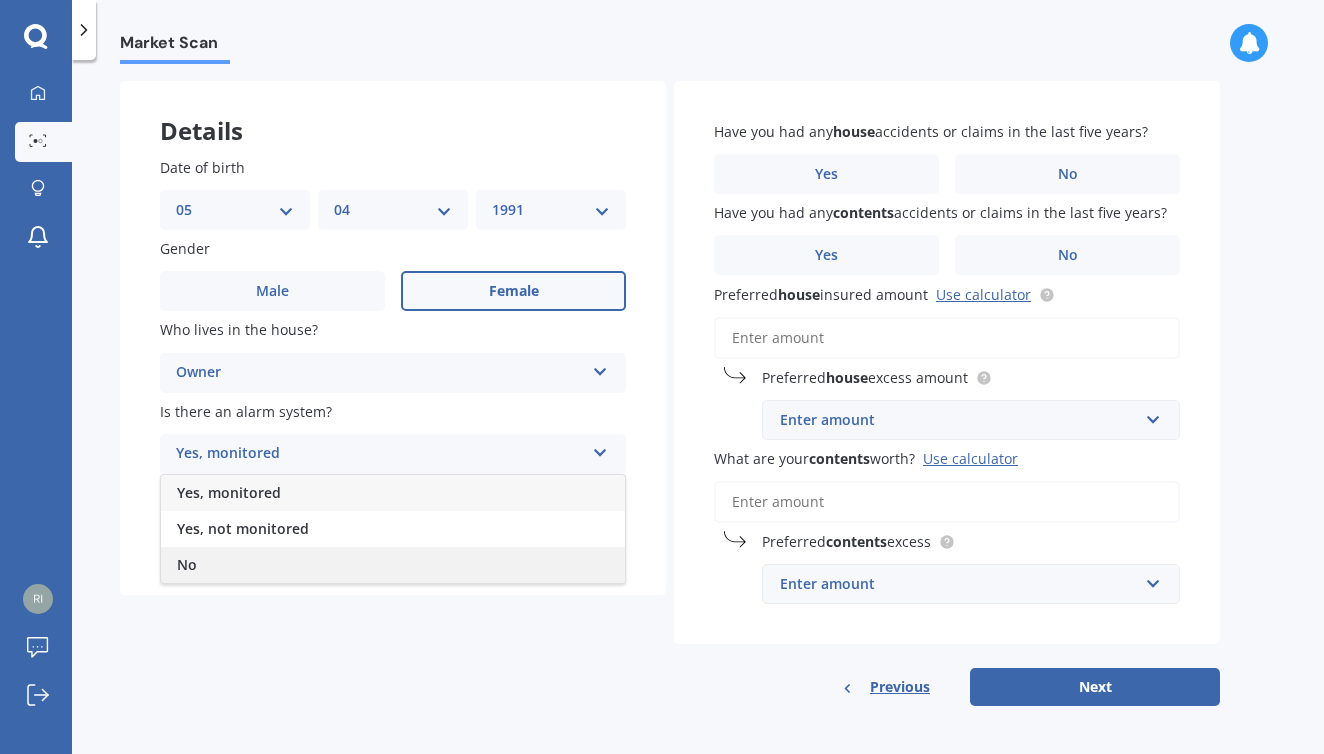 click on "No" at bounding box center (393, 565) 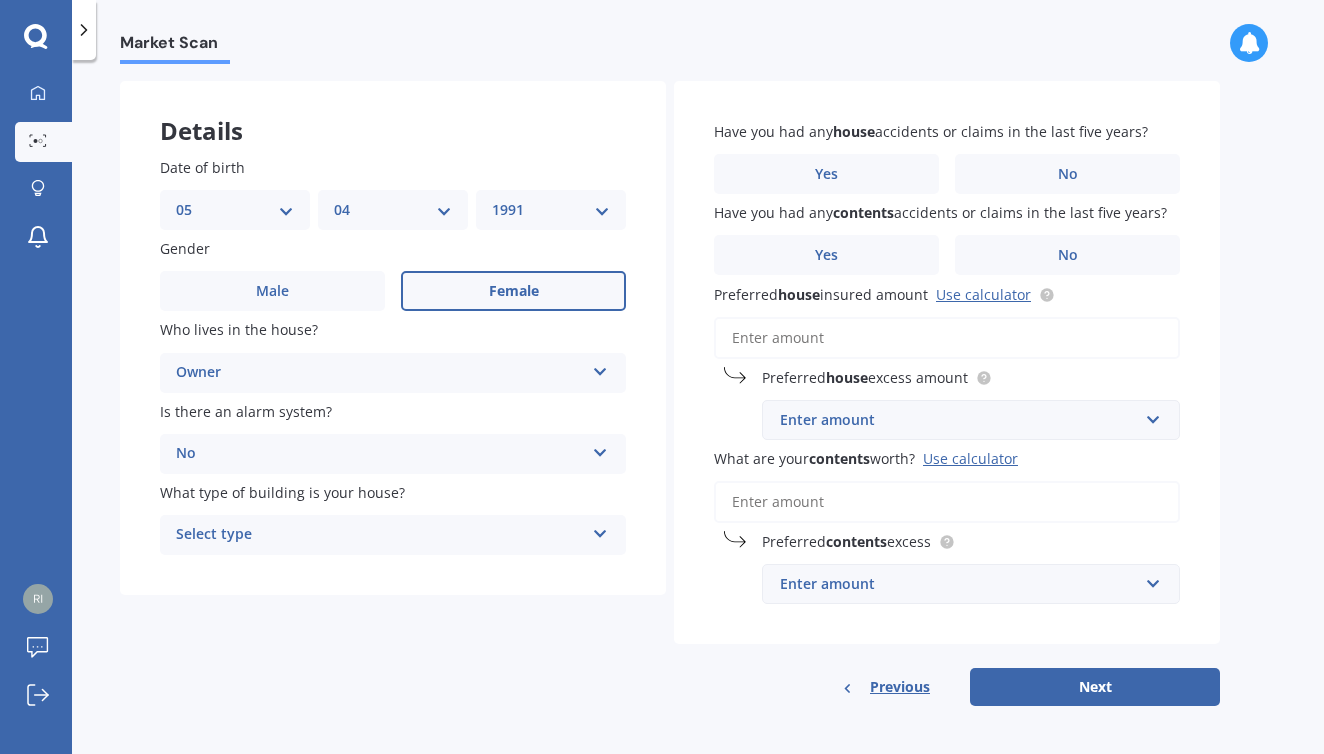 click on "Select type" at bounding box center [380, 535] 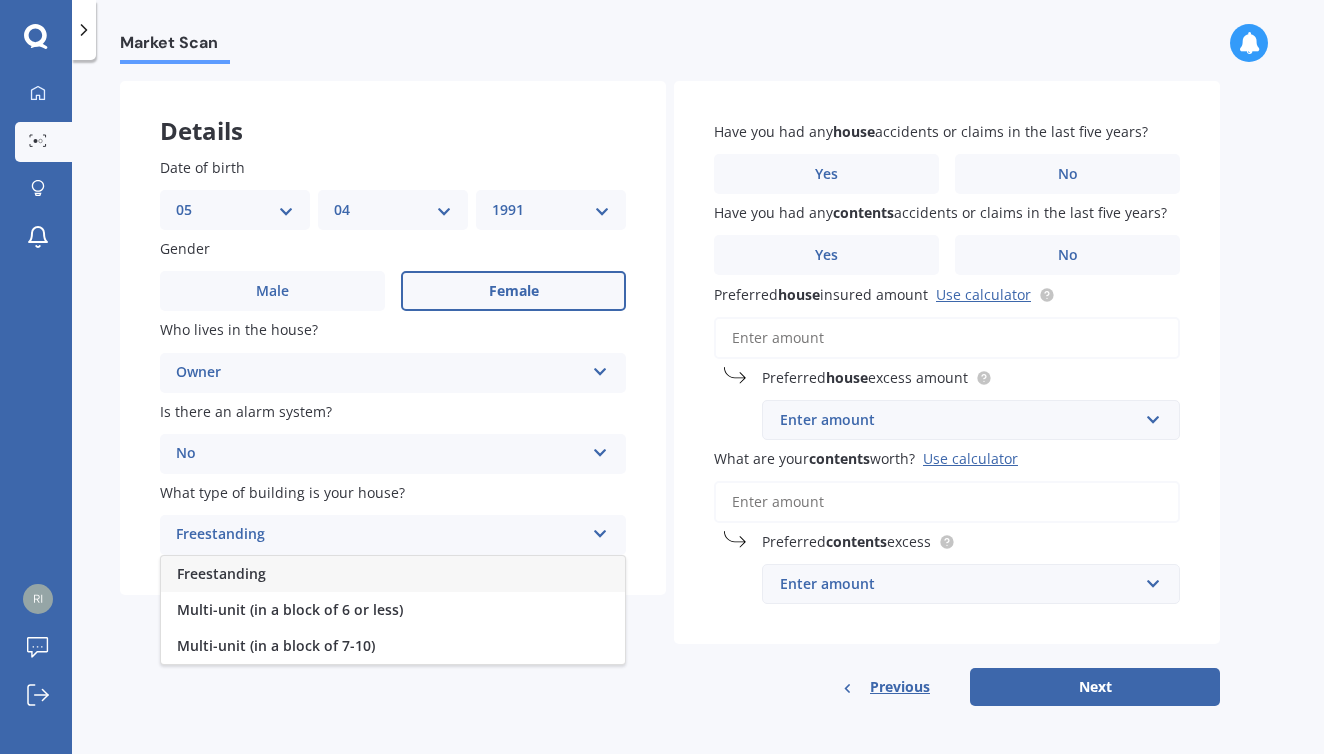 click on "Freestanding" at bounding box center (393, 574) 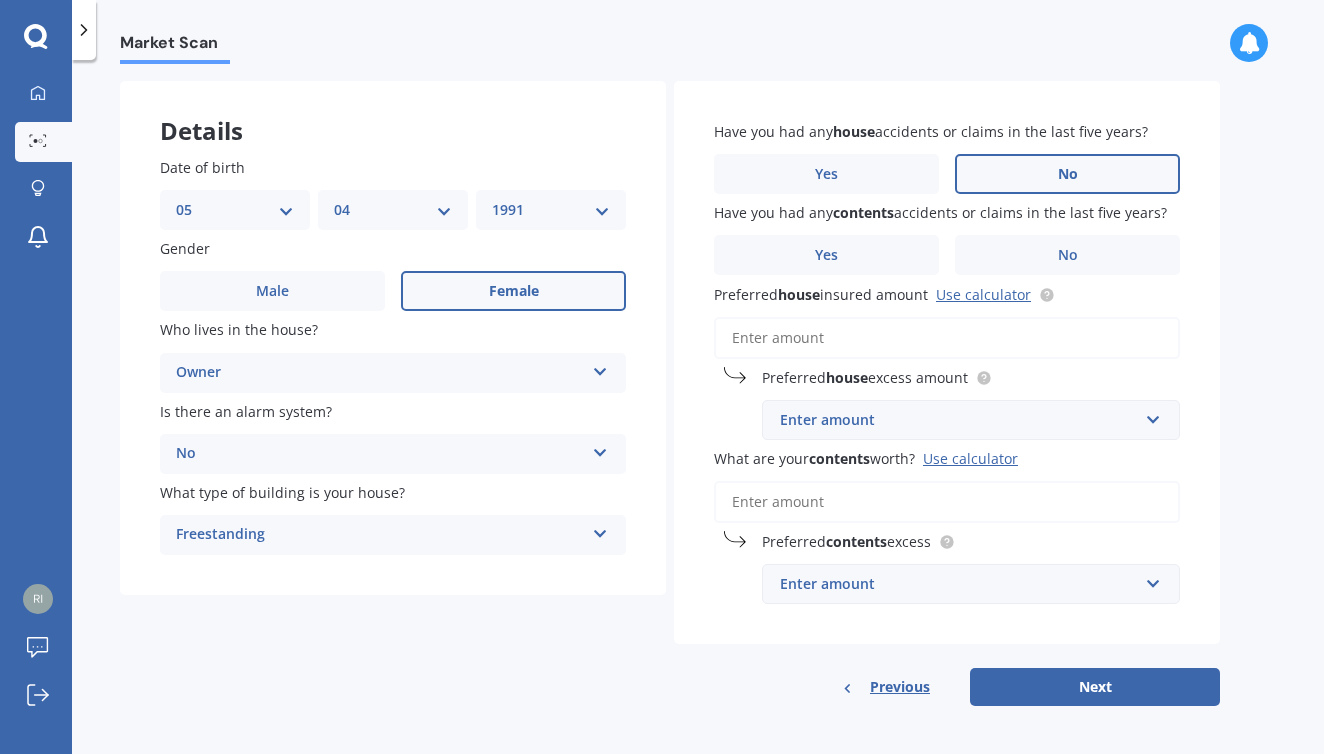 click on "No" at bounding box center [513, 291] 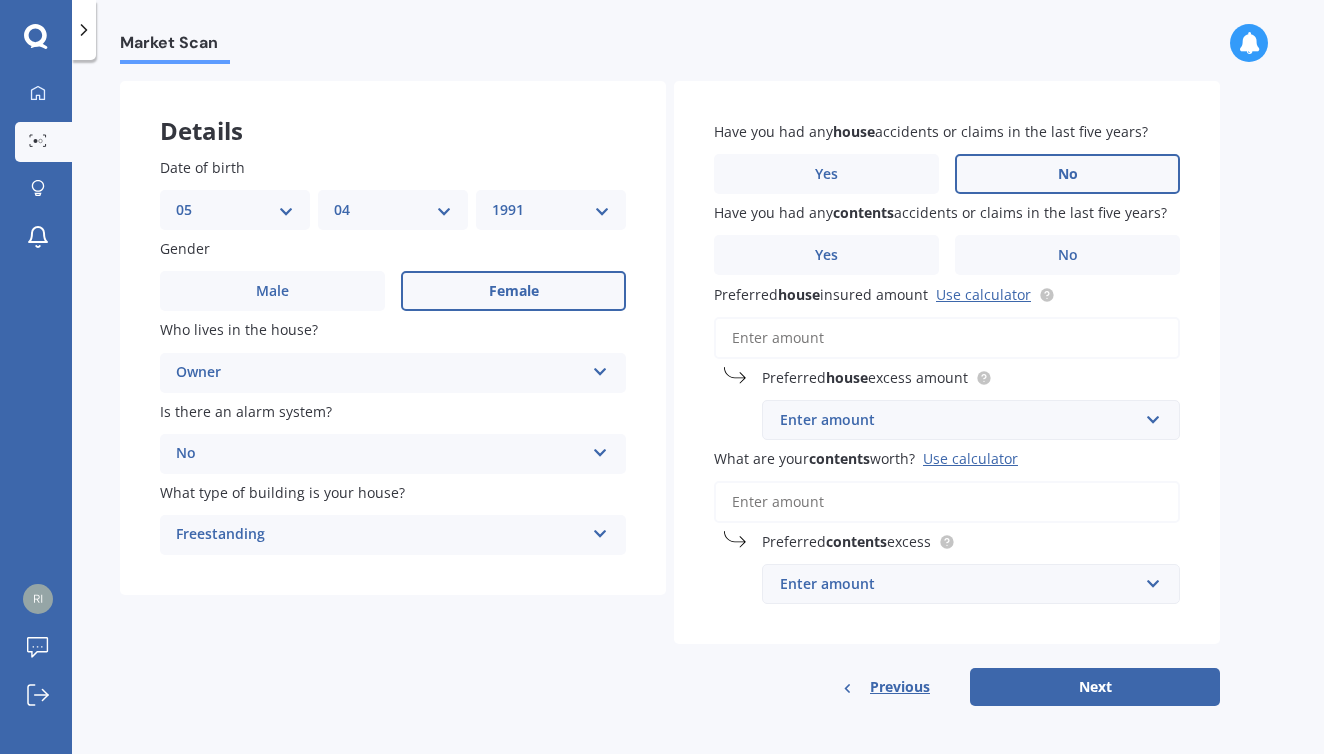 click on "No" at bounding box center [0, 0] 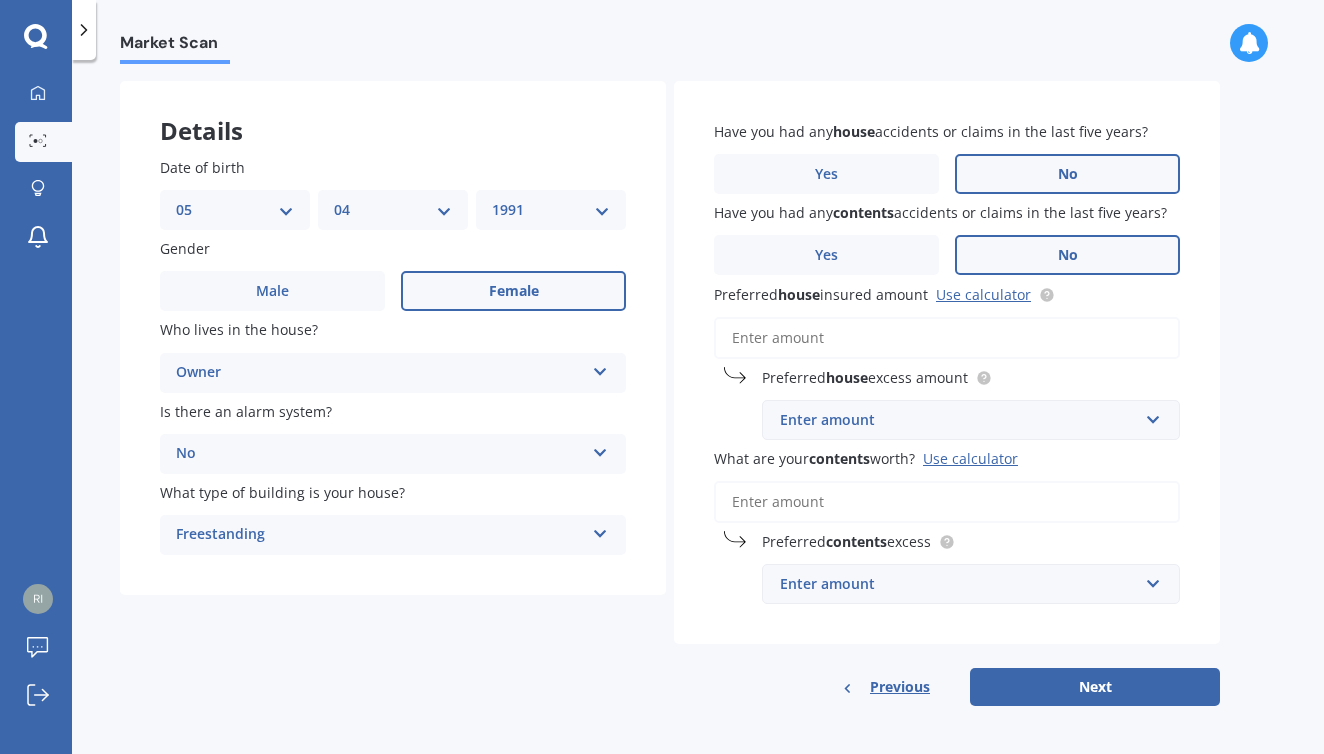 click on "No" at bounding box center (513, 291) 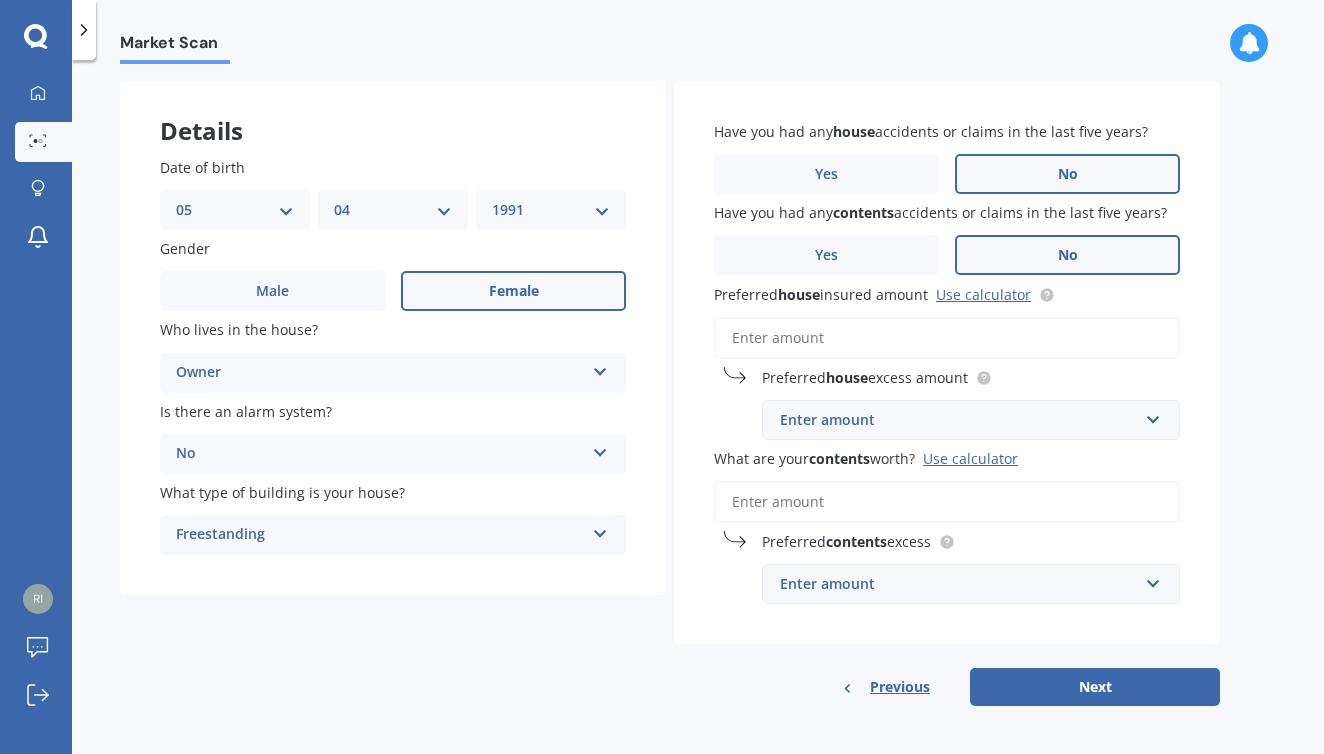 click on "No" at bounding box center [0, 0] 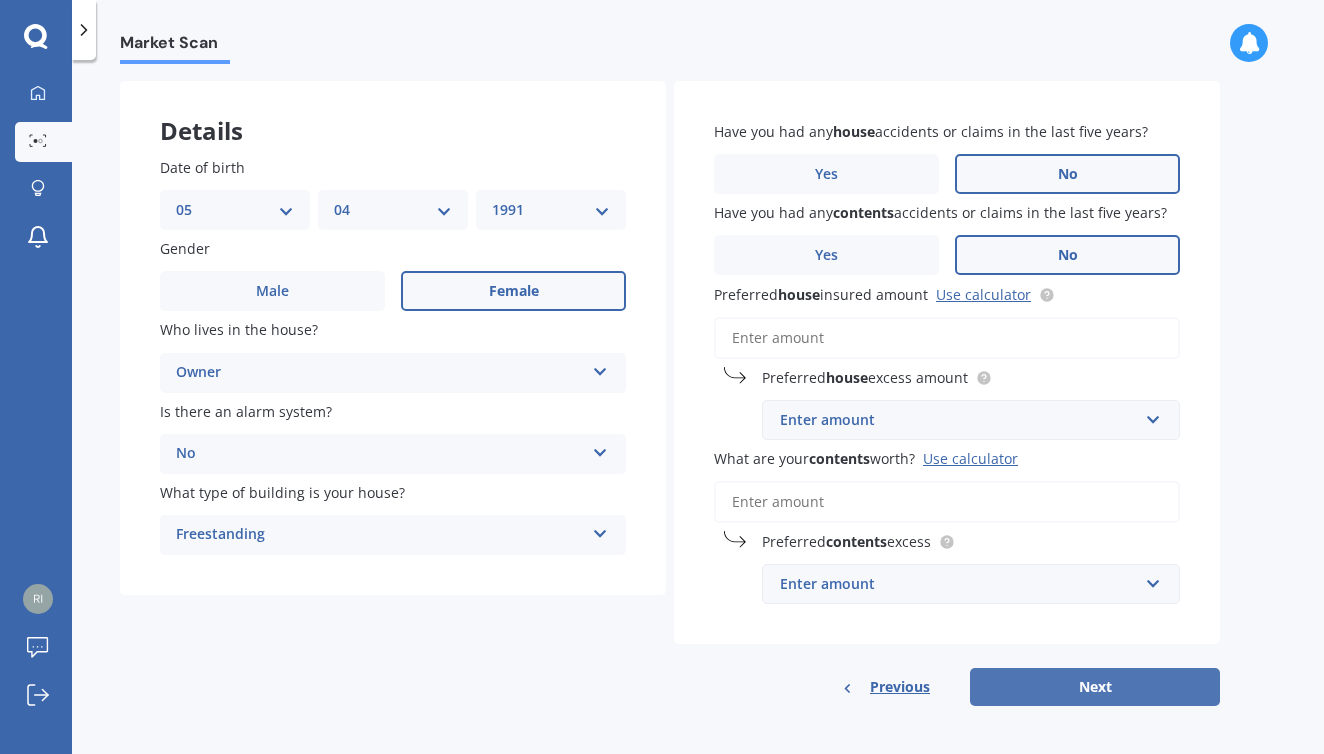 click on "Next" at bounding box center (1095, 687) 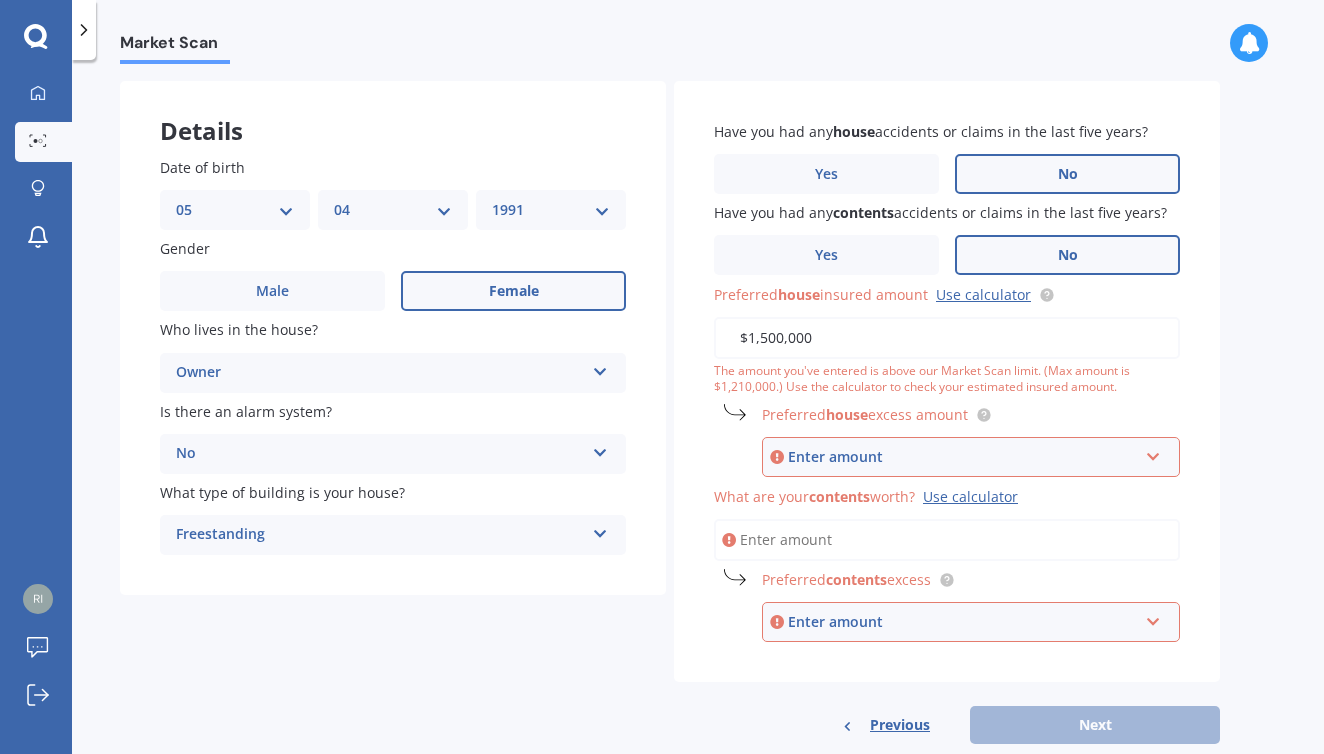 click on "Enter amount" at bounding box center (963, 457) 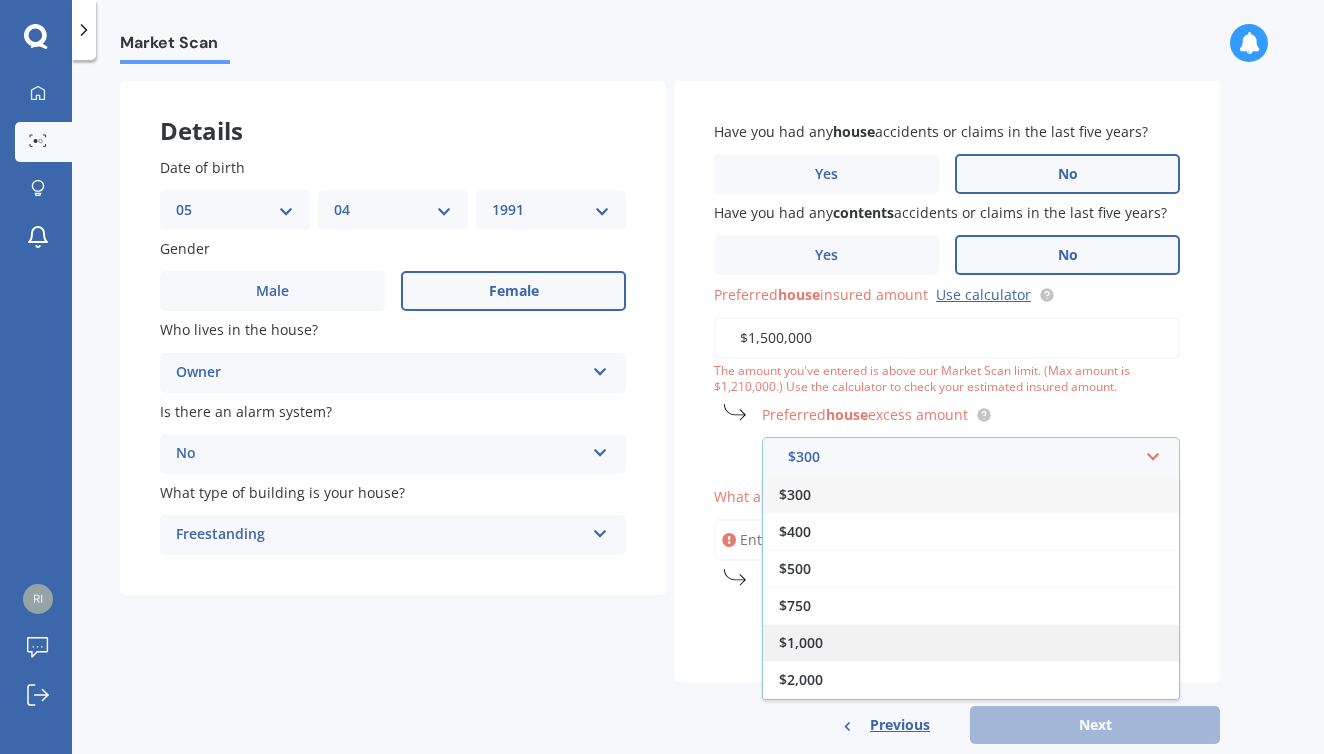 click on "$1,000" at bounding box center [971, 642] 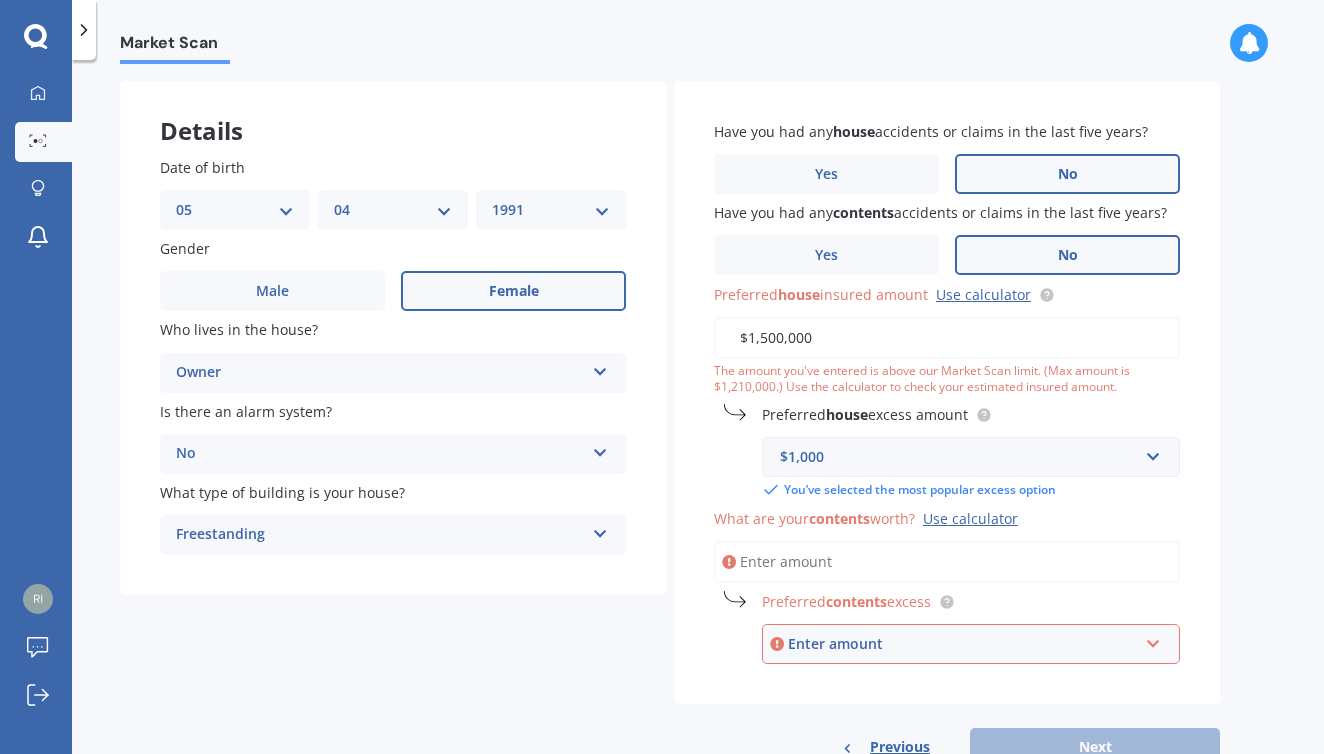 click on "What are your  contents  worth? Use calculator" at bounding box center [947, 562] 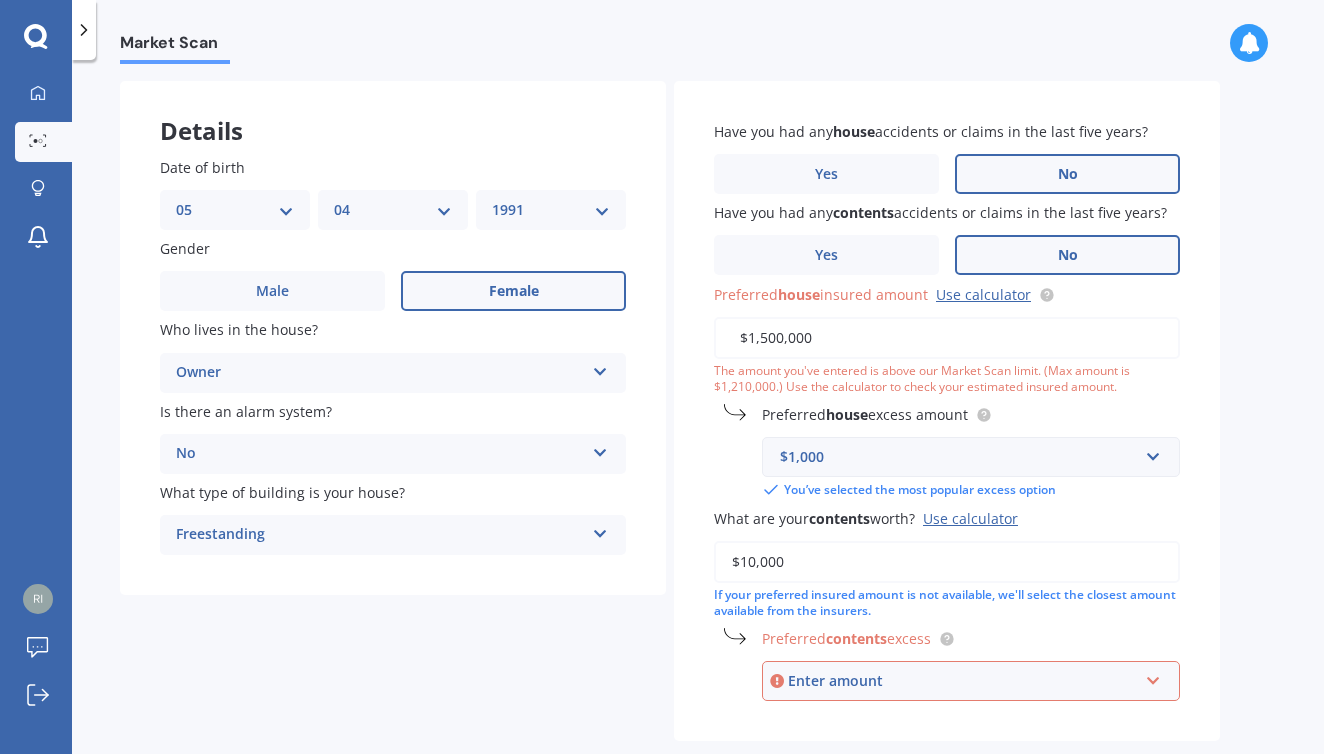 click on "Enter amount" at bounding box center (963, 681) 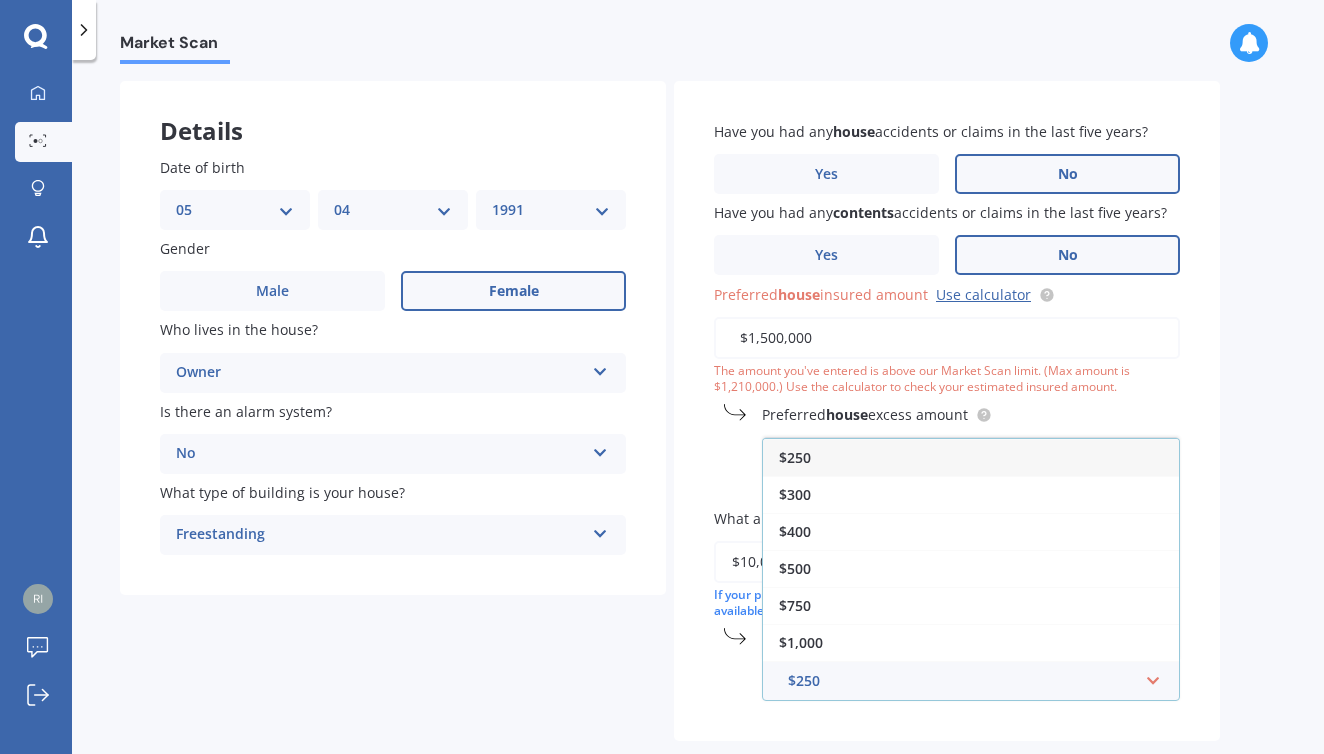 click on "$250" at bounding box center [971, 457] 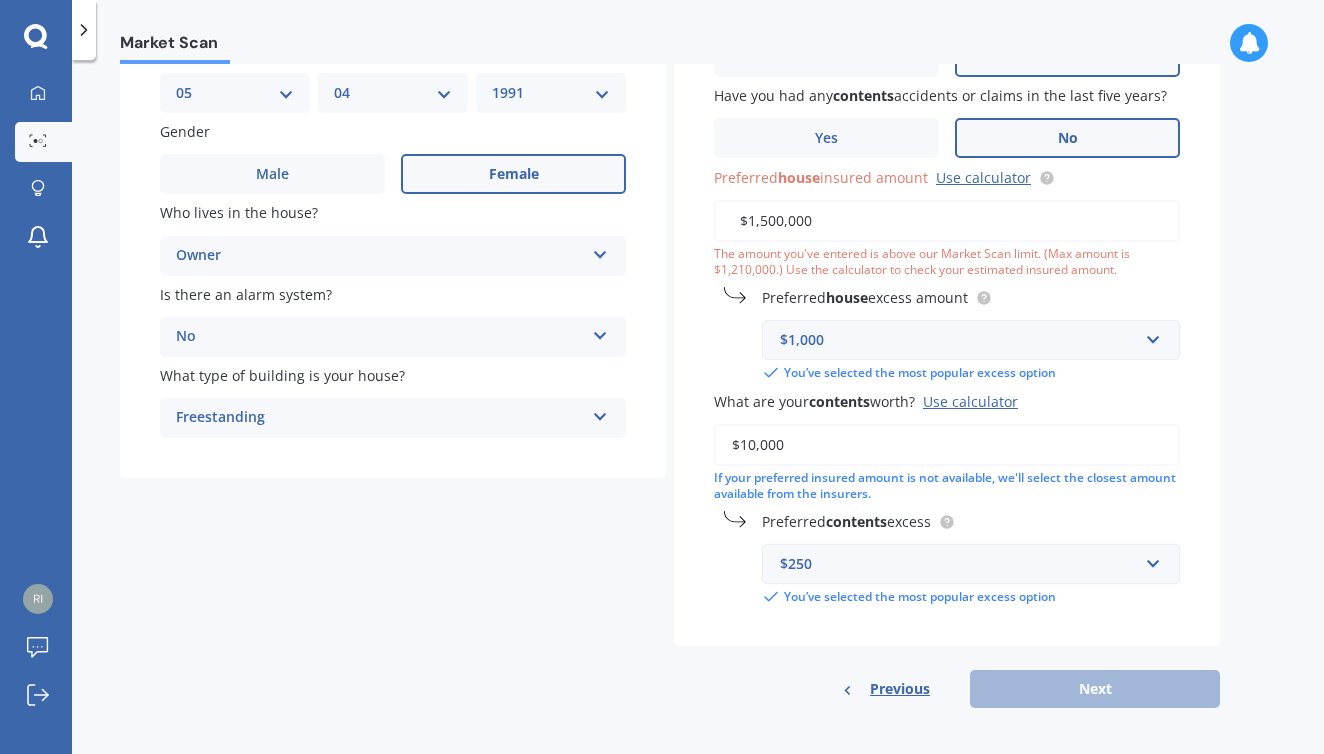 scroll, scrollTop: 196, scrollLeft: 0, axis: vertical 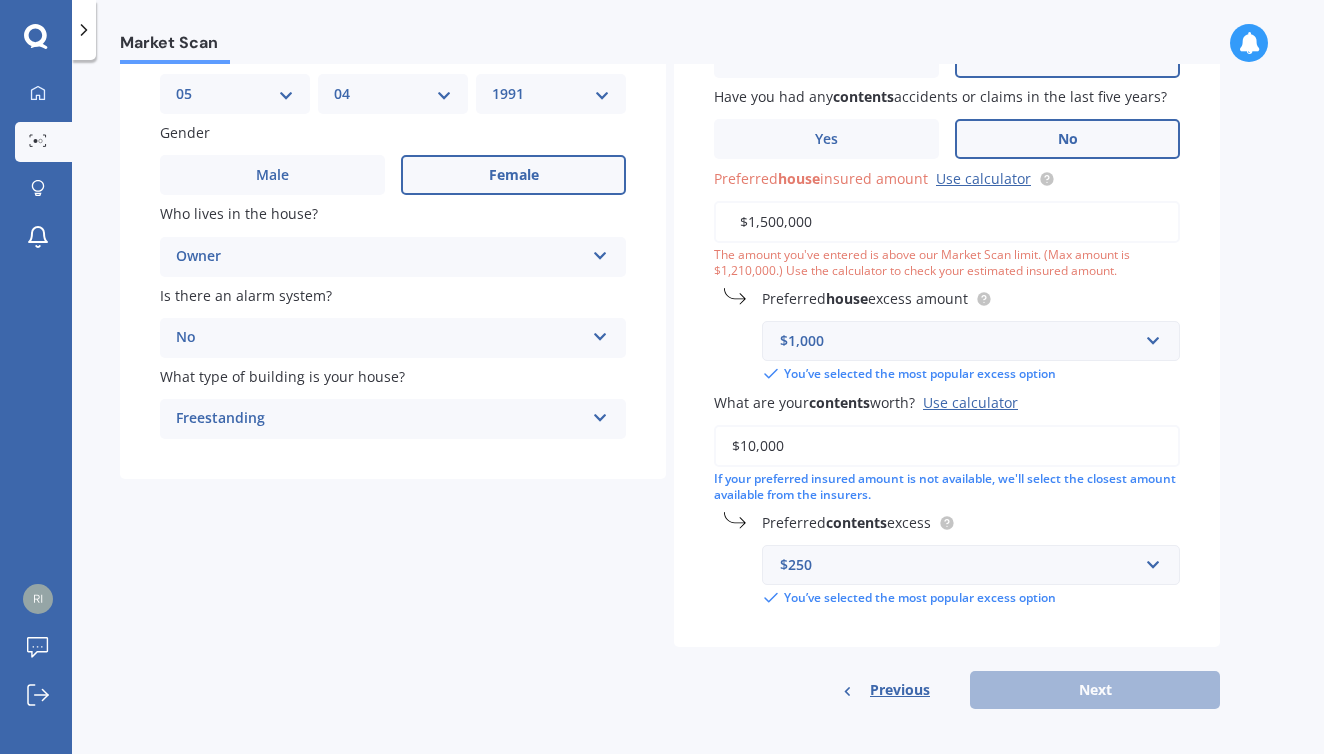 click on "Previous Next" at bounding box center [947, 690] 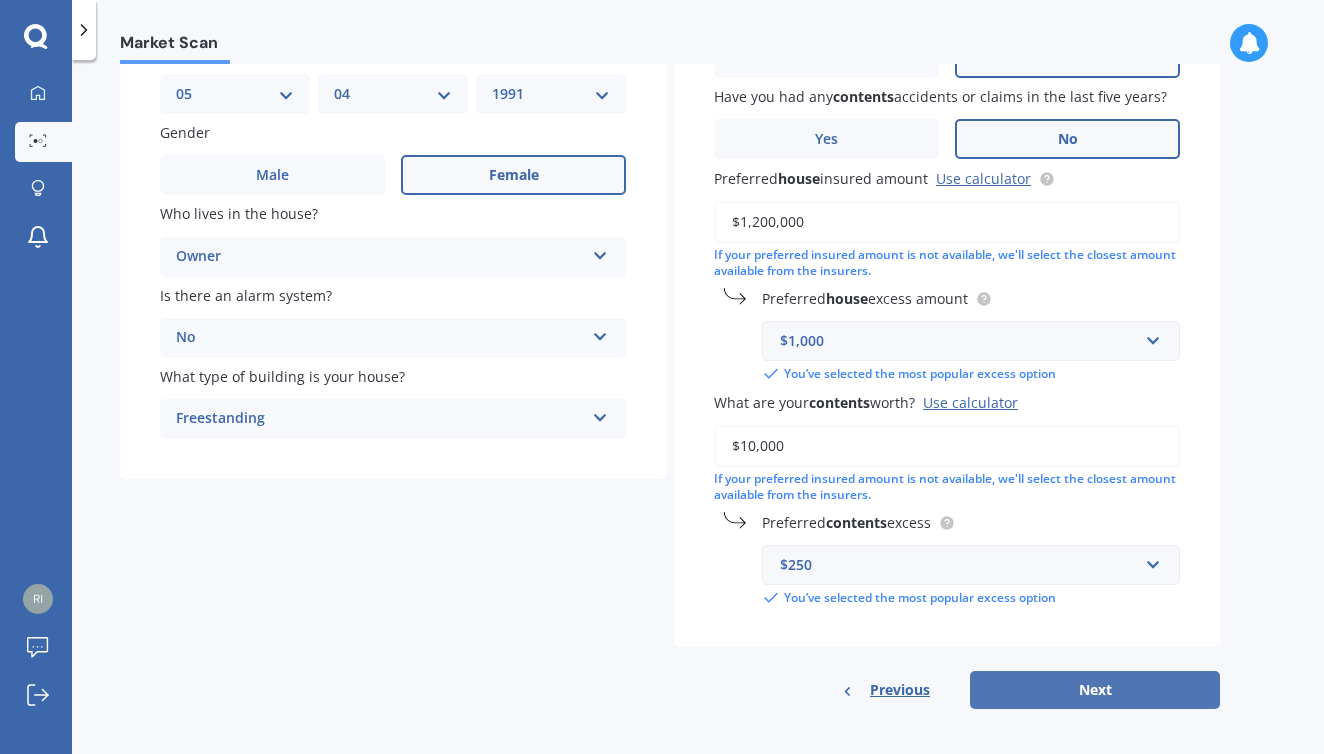 click on "Next" at bounding box center [1095, 690] 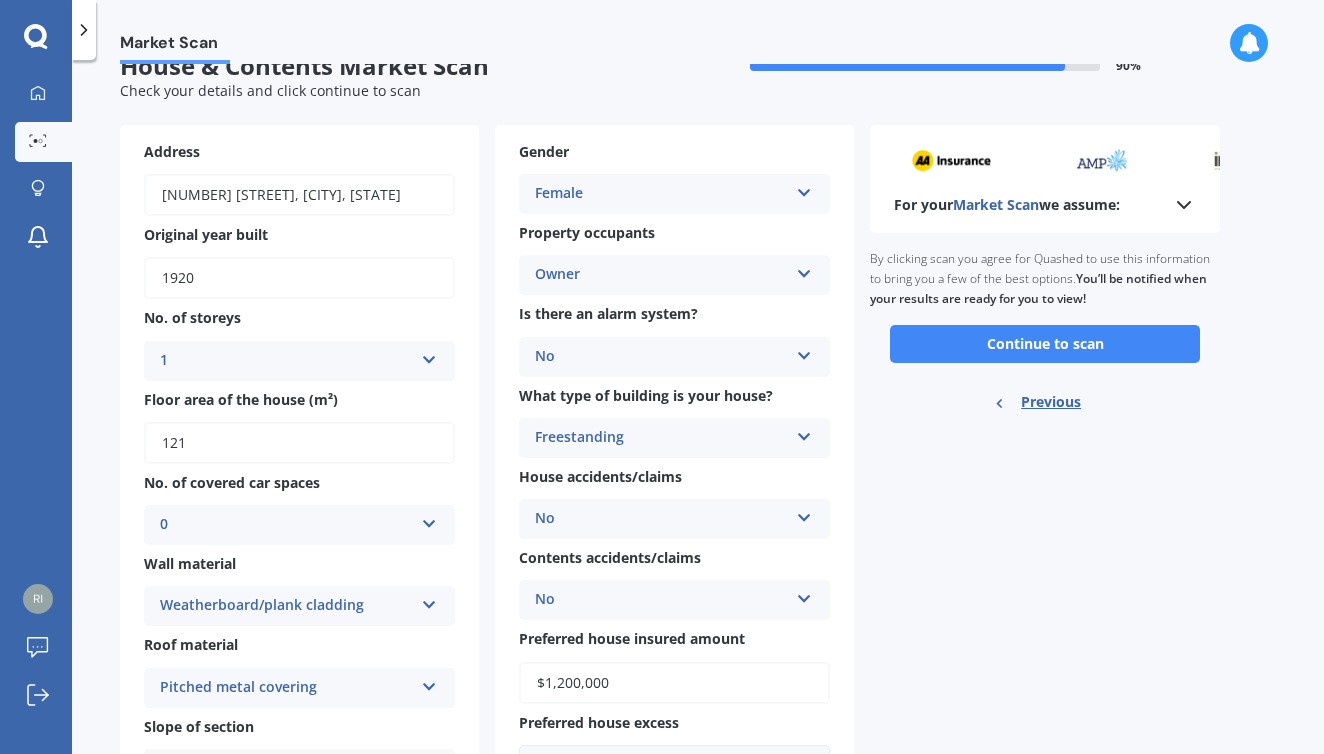 scroll, scrollTop: 0, scrollLeft: 0, axis: both 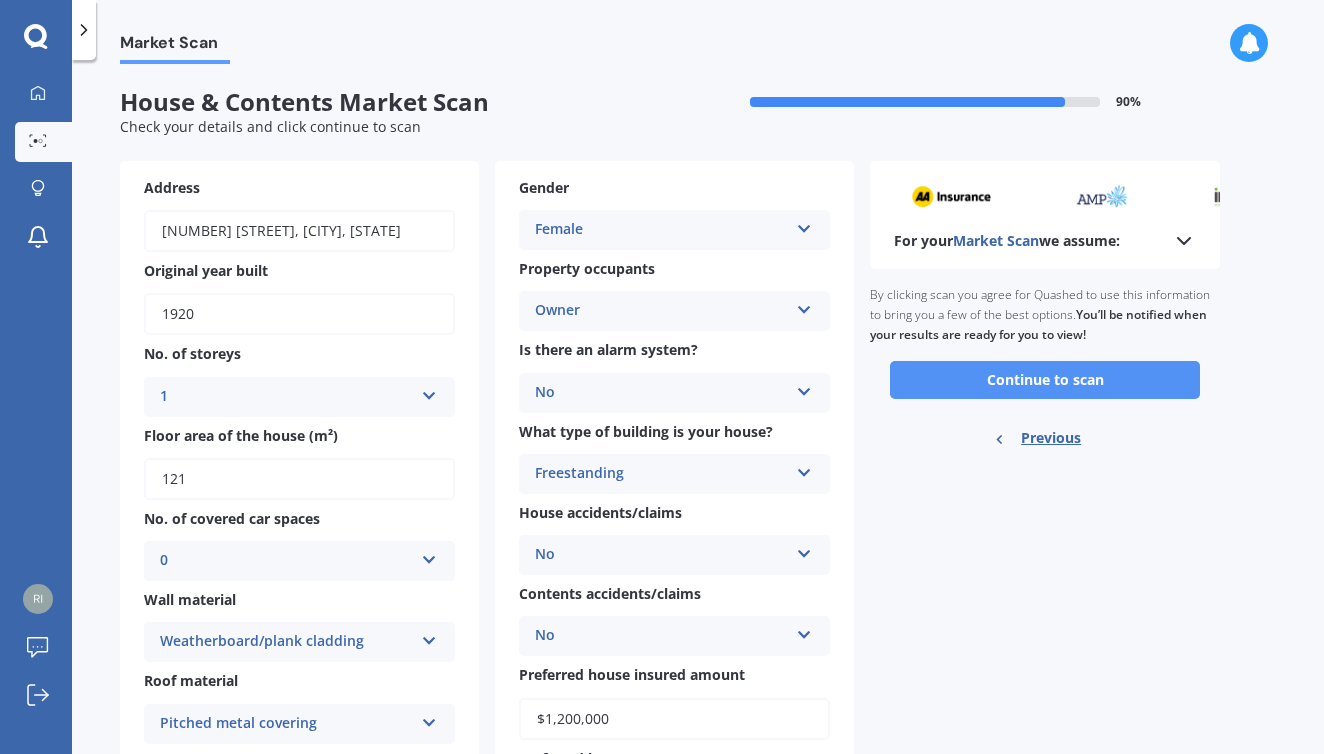 click on "Continue to scan" at bounding box center (1045, 380) 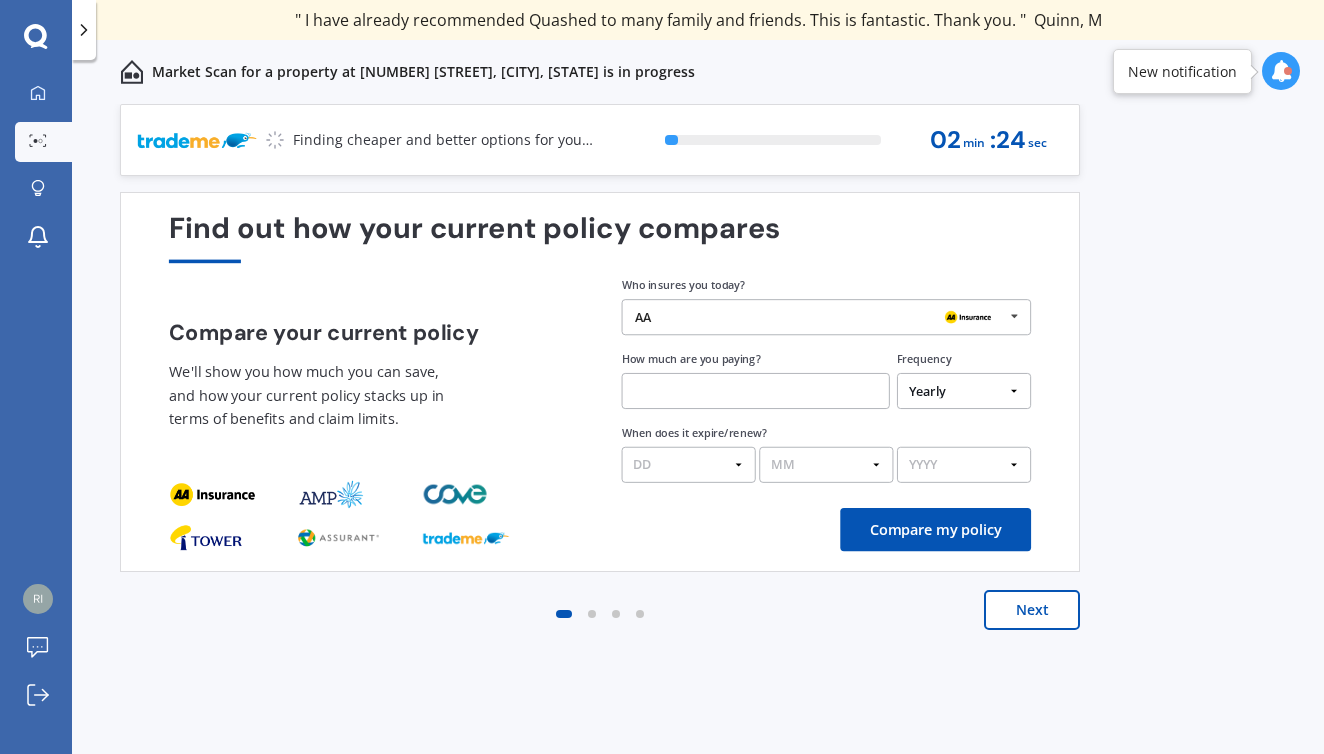 click on "Next" at bounding box center (1032, 610) 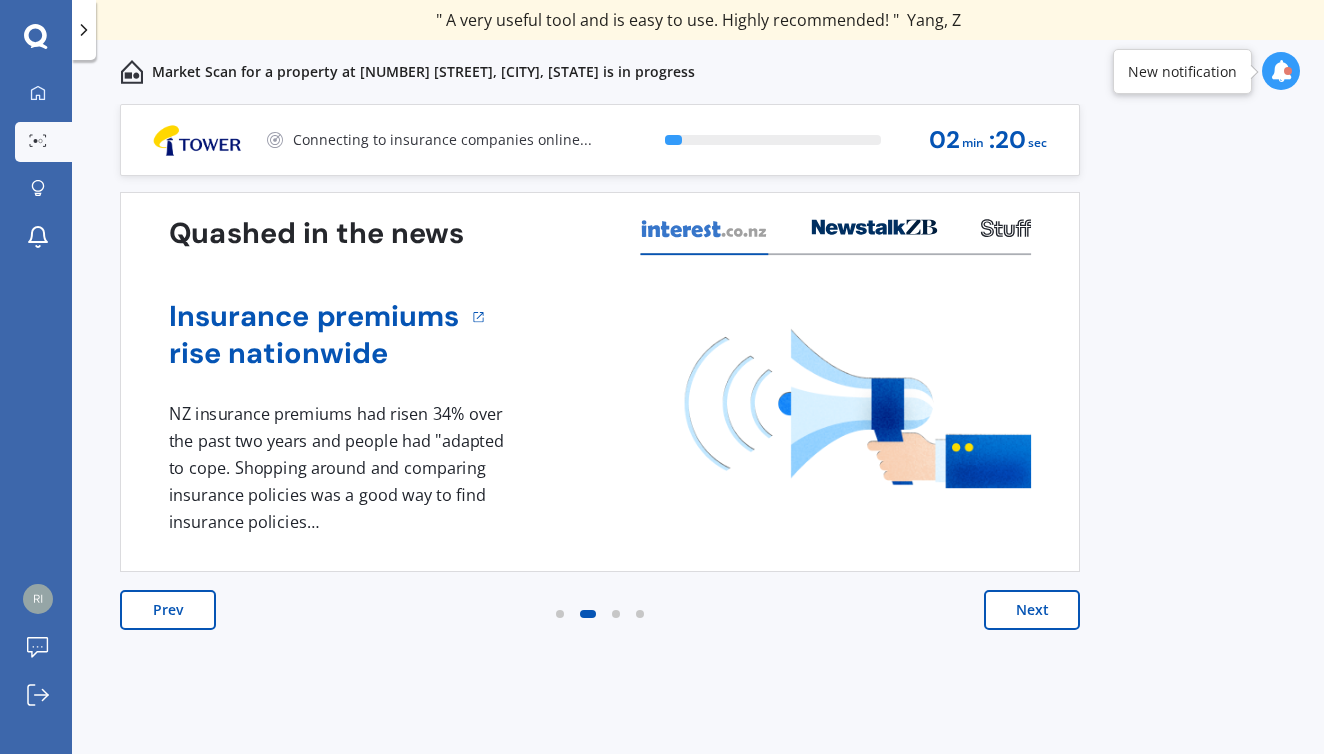 click on "Next" at bounding box center (1032, 610) 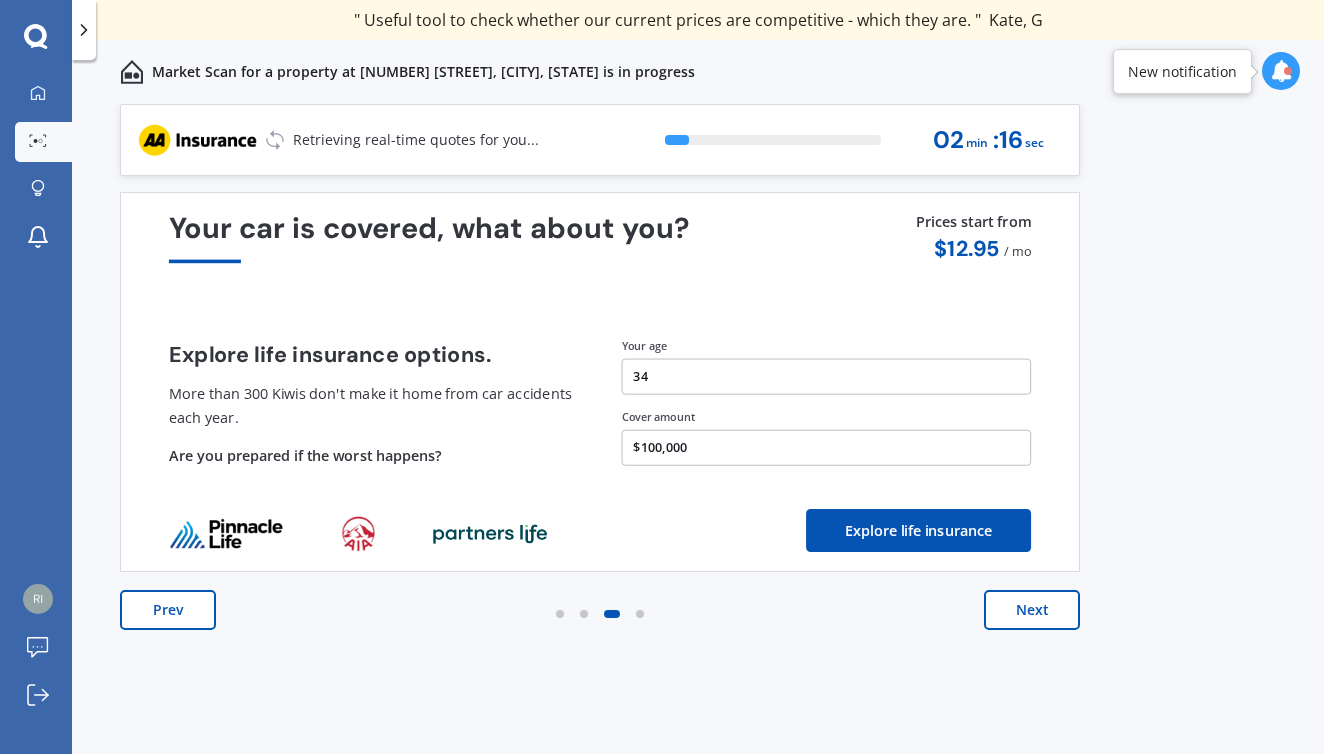 click on "Next" at bounding box center (1032, 610) 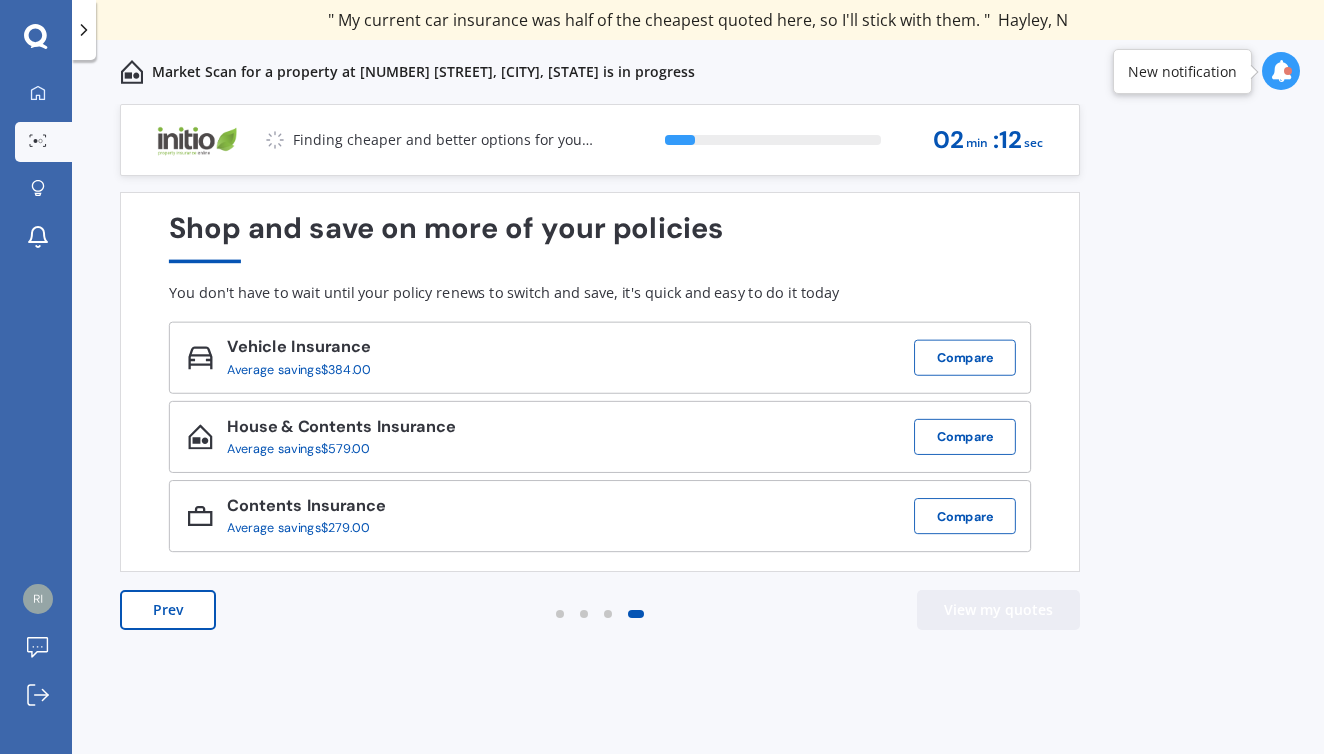 click on "View my quotes" at bounding box center (998, 610) 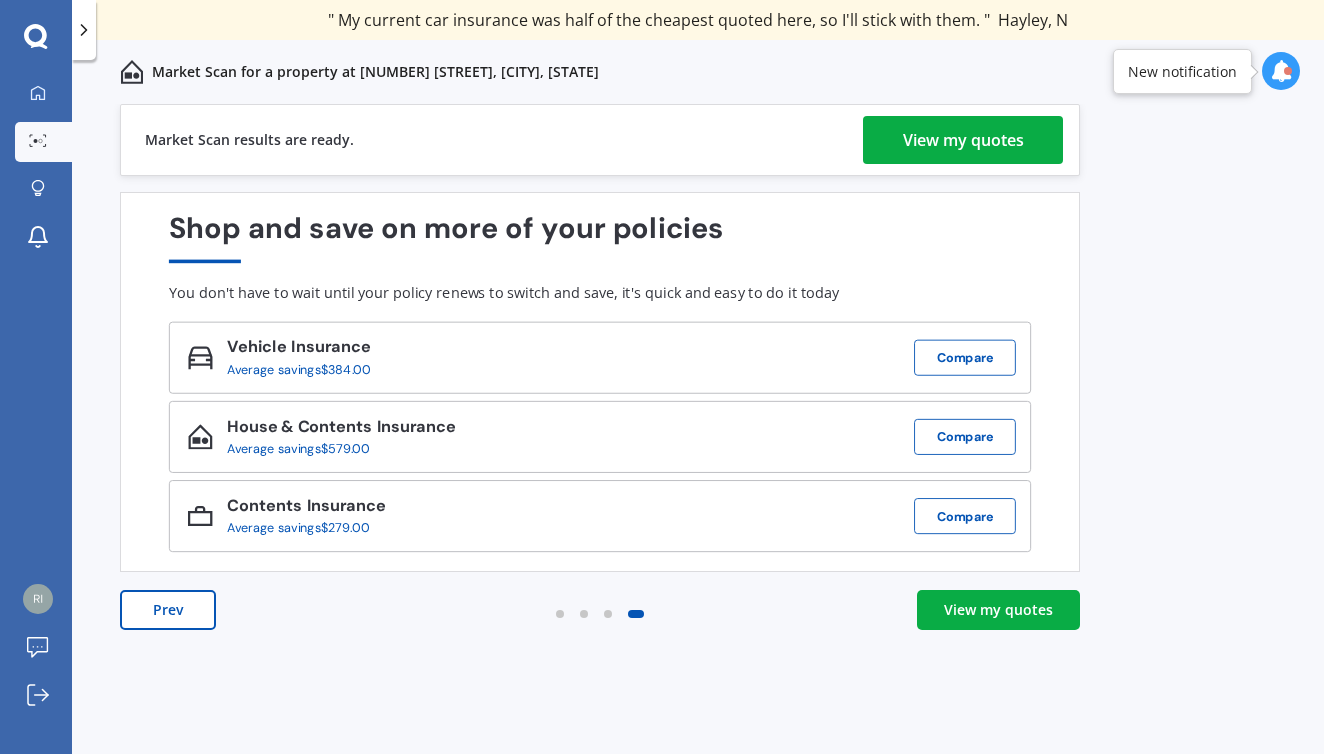 click on "View my quotes" at bounding box center (998, 610) 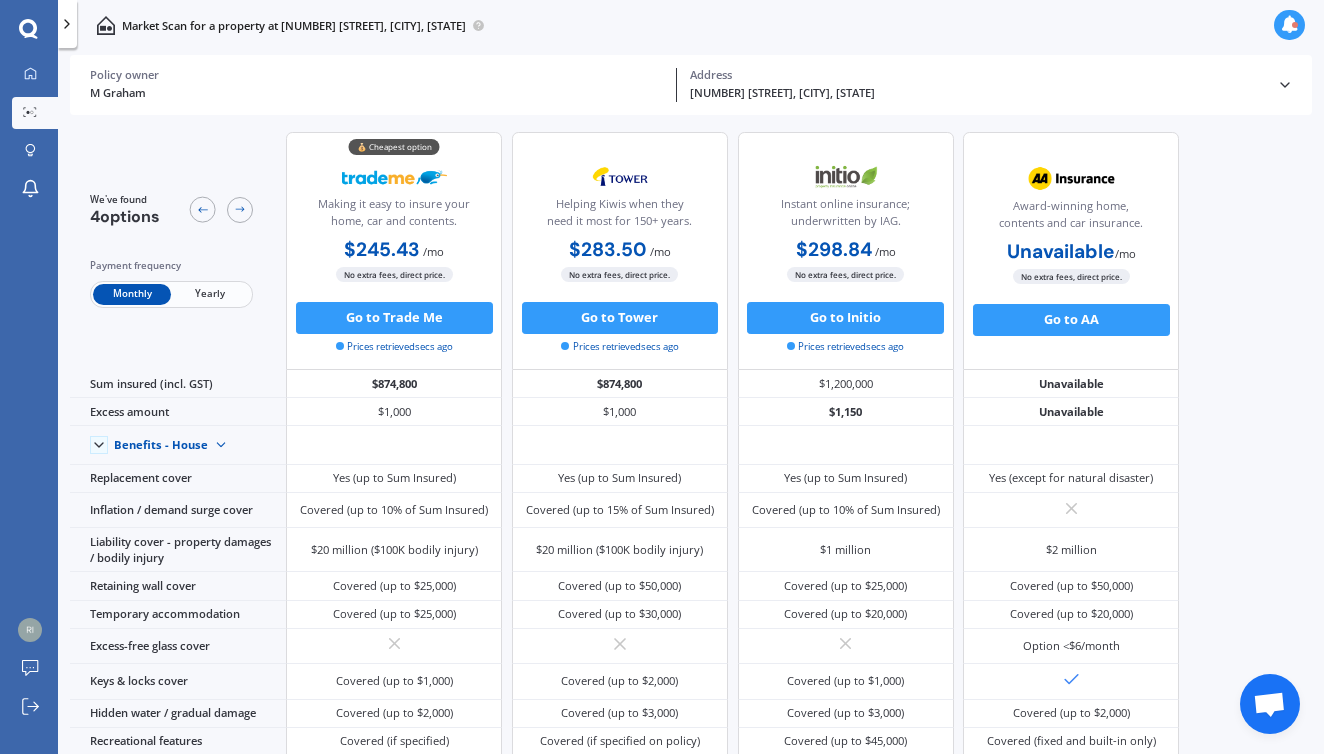 scroll, scrollTop: 0, scrollLeft: 0, axis: both 